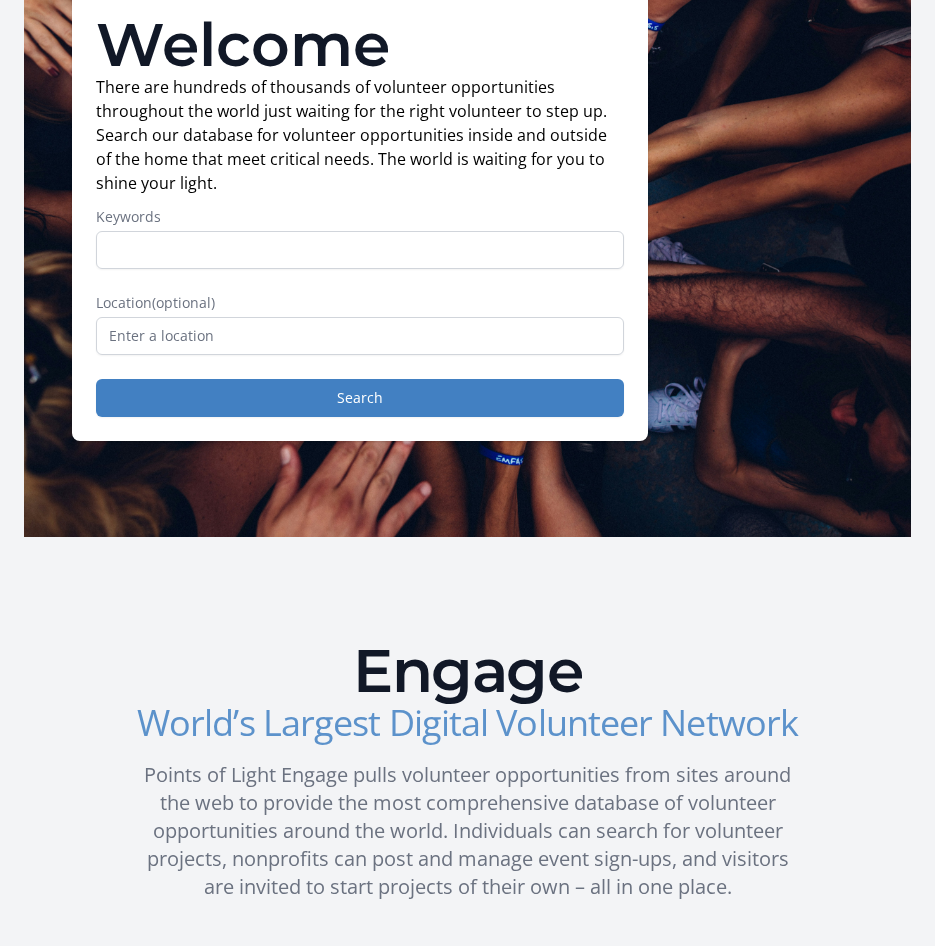 scroll, scrollTop: 0, scrollLeft: 0, axis: both 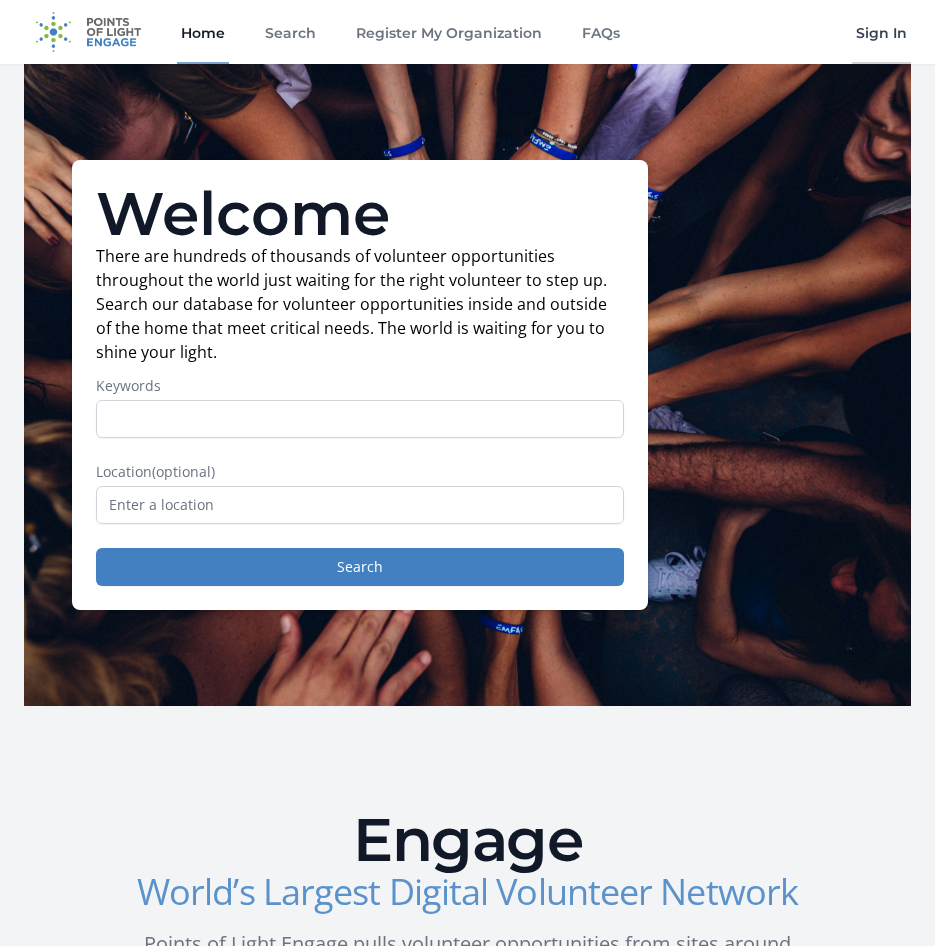 click on "Sign In" at bounding box center (881, 32) 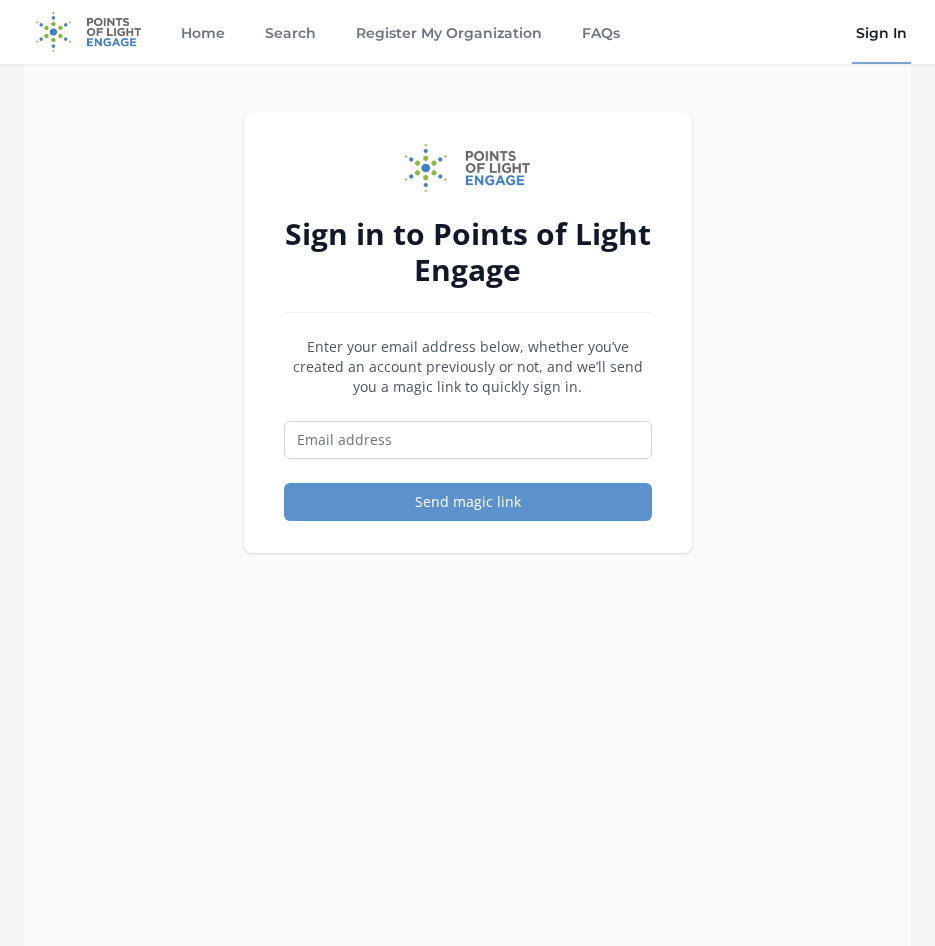 scroll, scrollTop: 0, scrollLeft: 0, axis: both 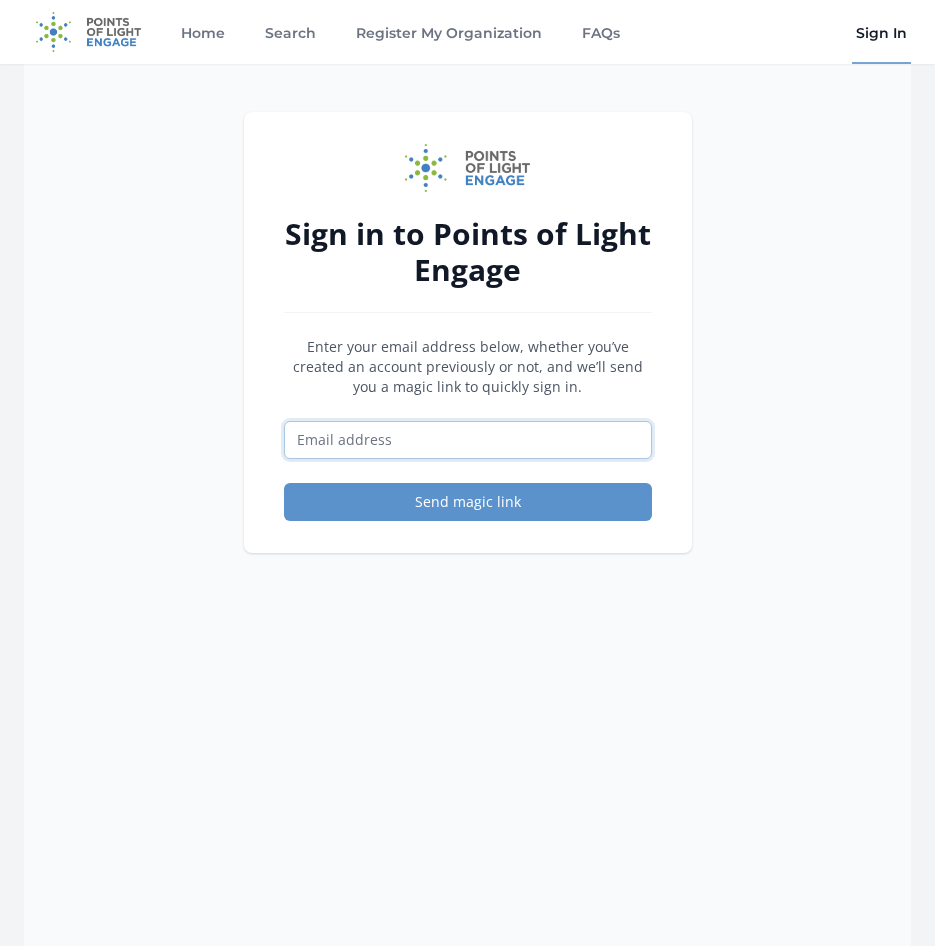 click at bounding box center [468, 440] 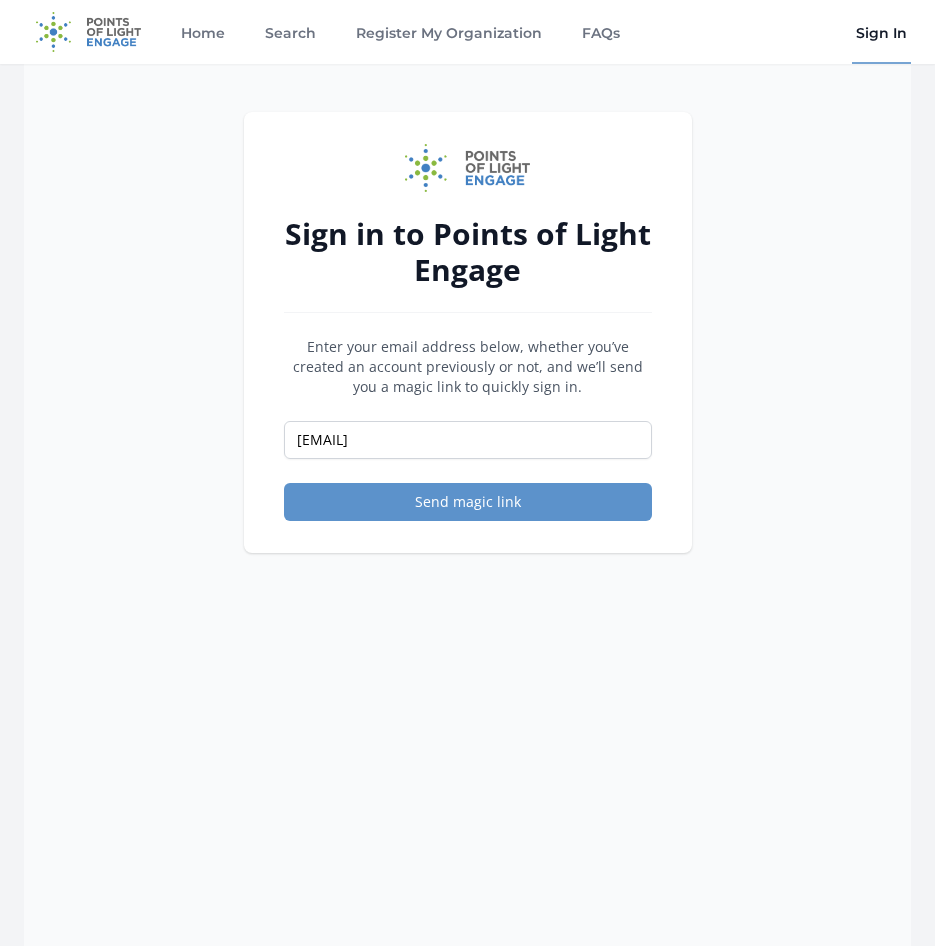 click on "Sign in to Points of Light Engage
Enter your email address below, whether you’ve created an account previously or not, and we’ll send you a magic link to quickly sign in.
experience@munozfoundation.org
Send magic link" at bounding box center (468, 537) 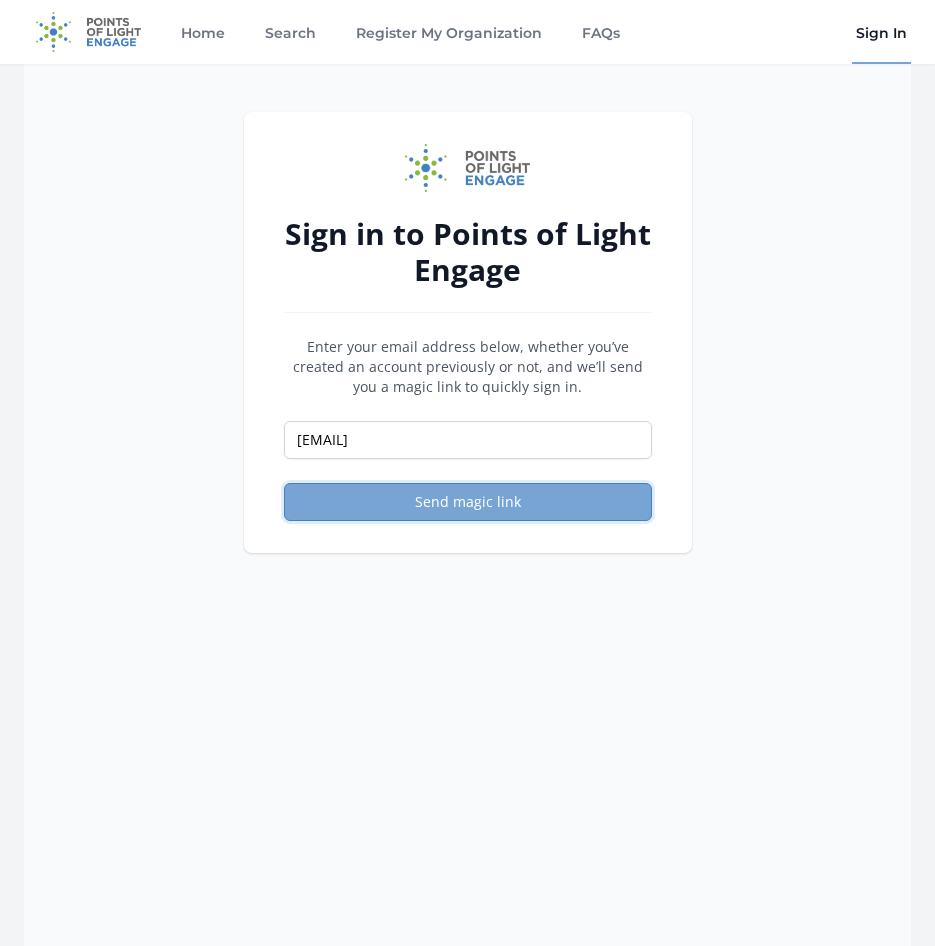 click on "Send magic link" at bounding box center (468, 502) 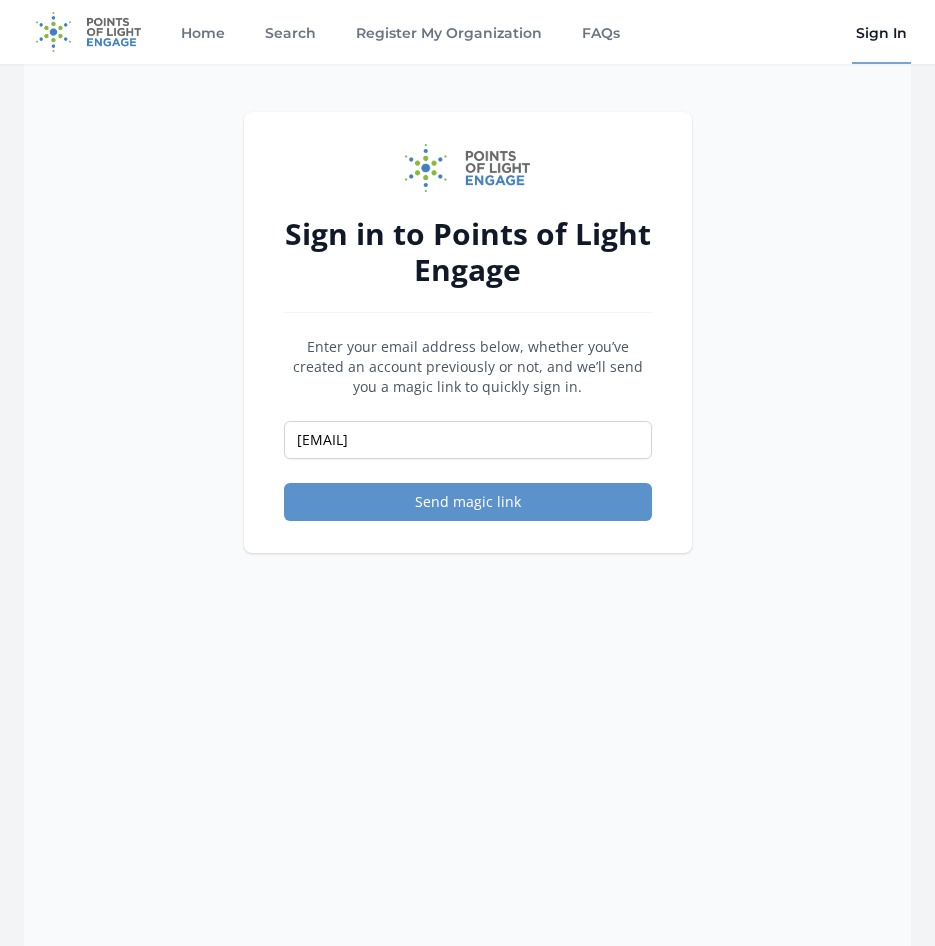 click on "Enter your email address below, whether you’ve created an account previously or not, and we’ll send you a magic link to quickly sign in.
experience@munozfoundation.org
Send magic link" at bounding box center (468, 429) 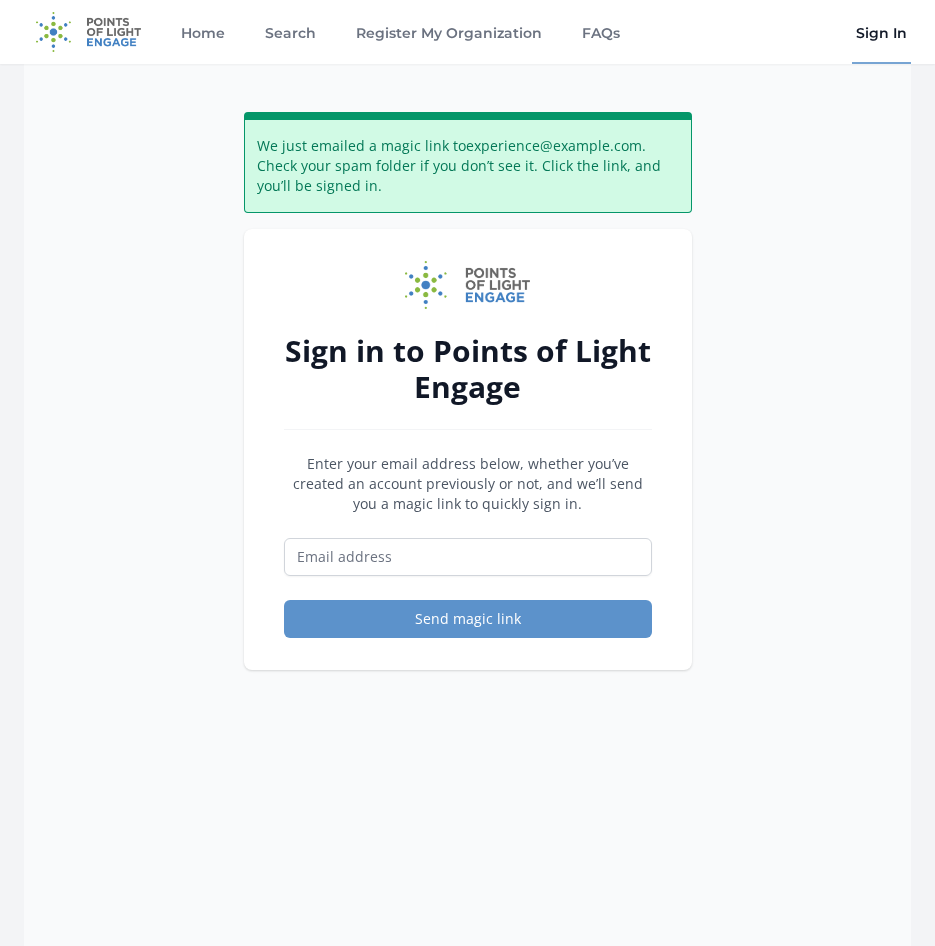 scroll, scrollTop: 0, scrollLeft: 0, axis: both 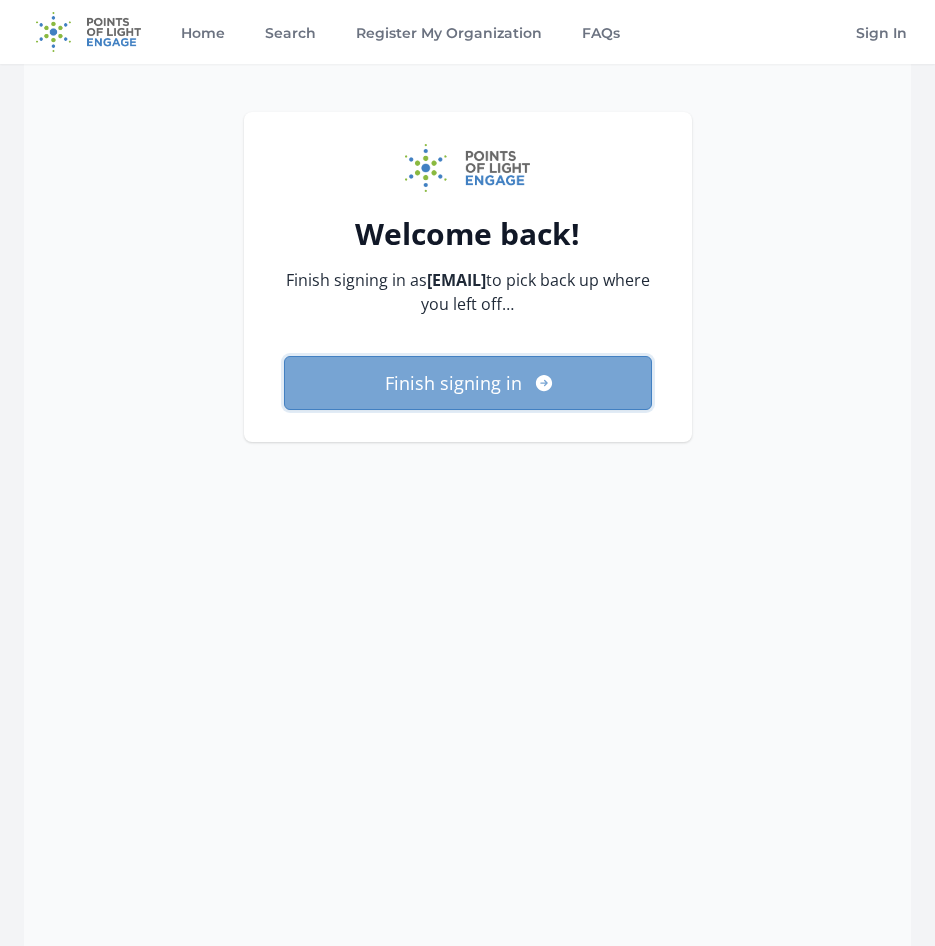 click on "Finish signing in" at bounding box center [468, 383] 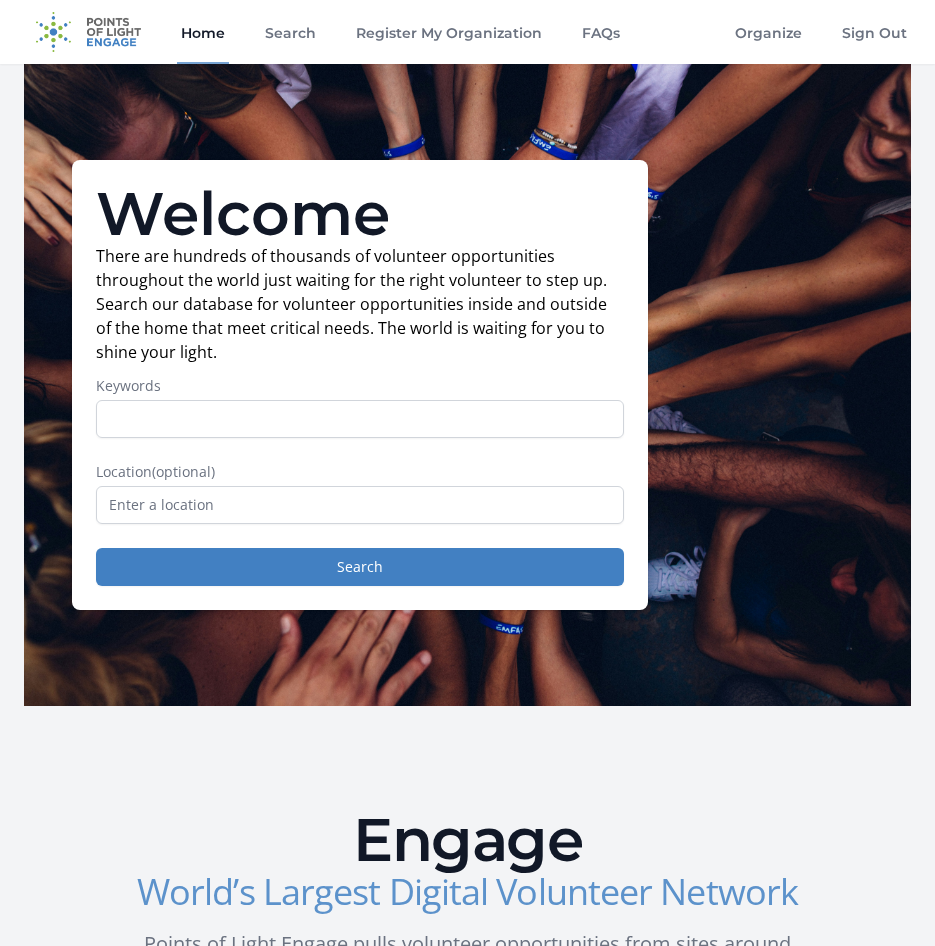 scroll, scrollTop: 0, scrollLeft: 0, axis: both 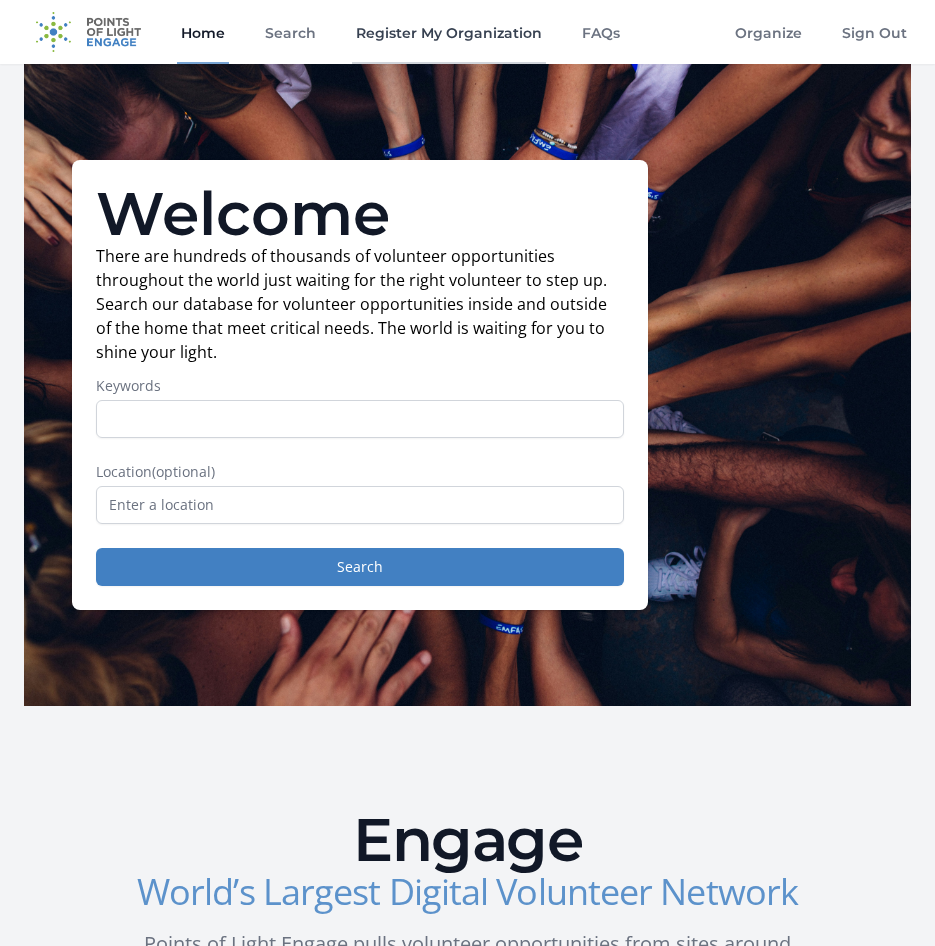 click on "Register My Organization" at bounding box center [449, 32] 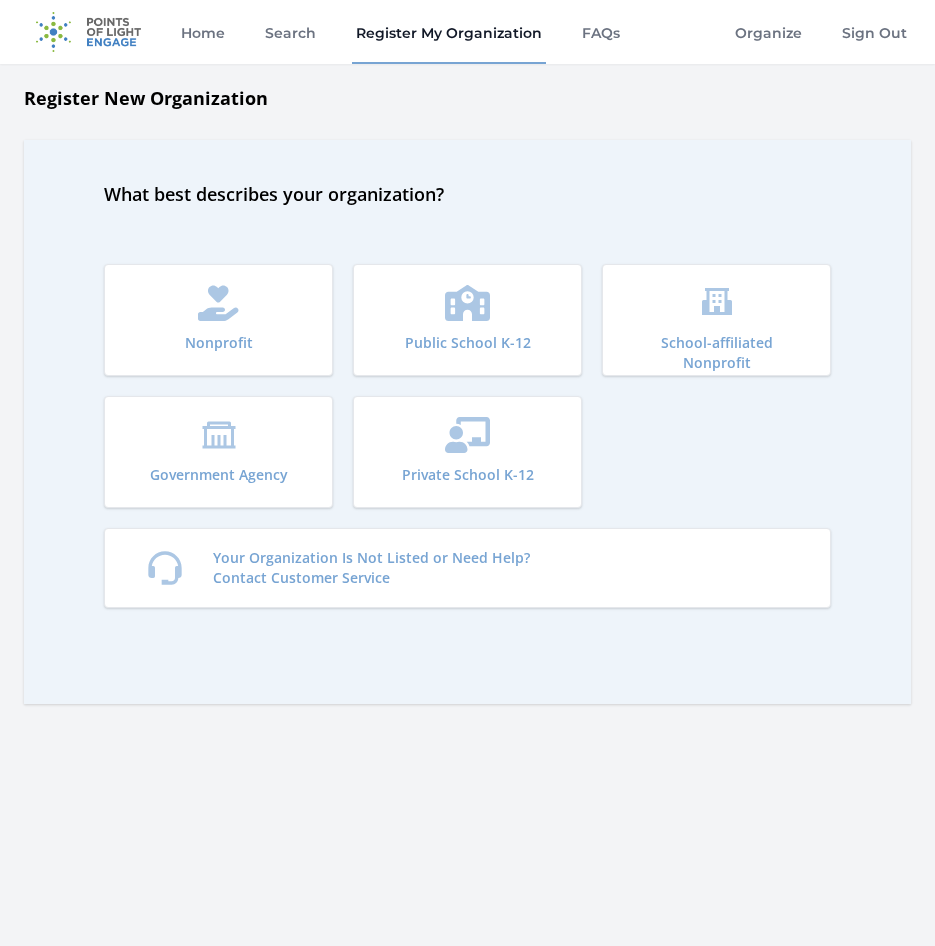 scroll, scrollTop: 0, scrollLeft: 0, axis: both 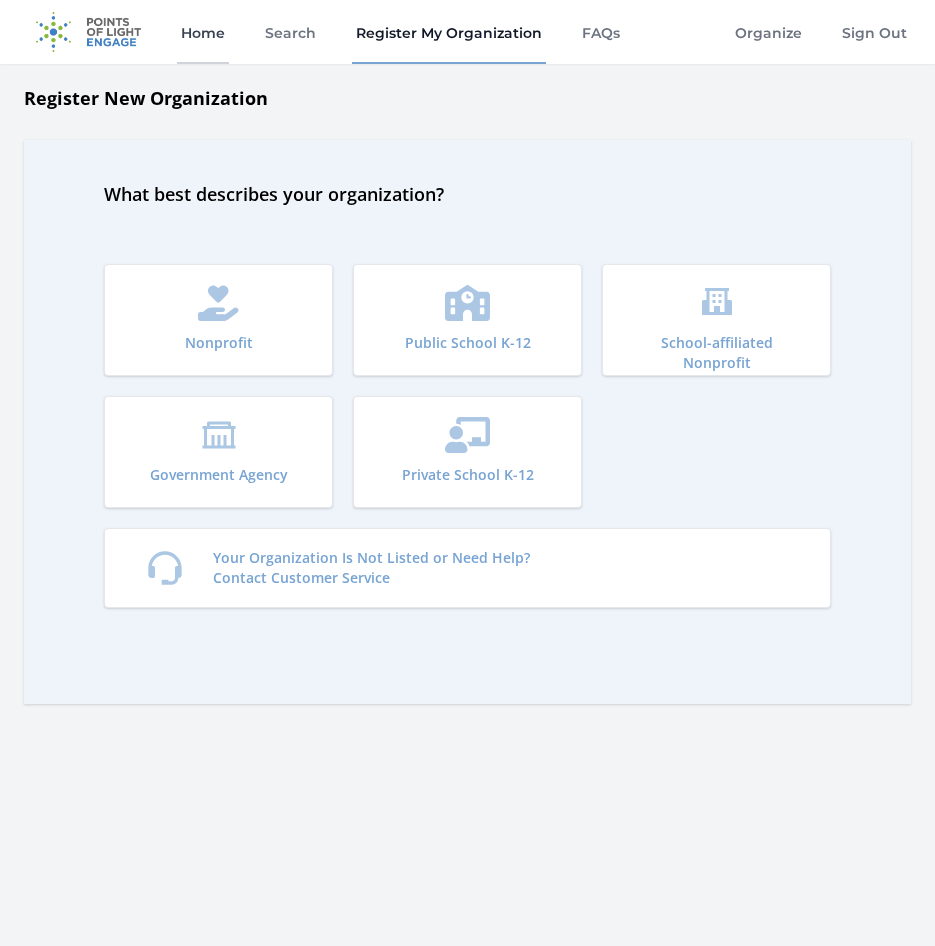 click on "Home" at bounding box center (203, 32) 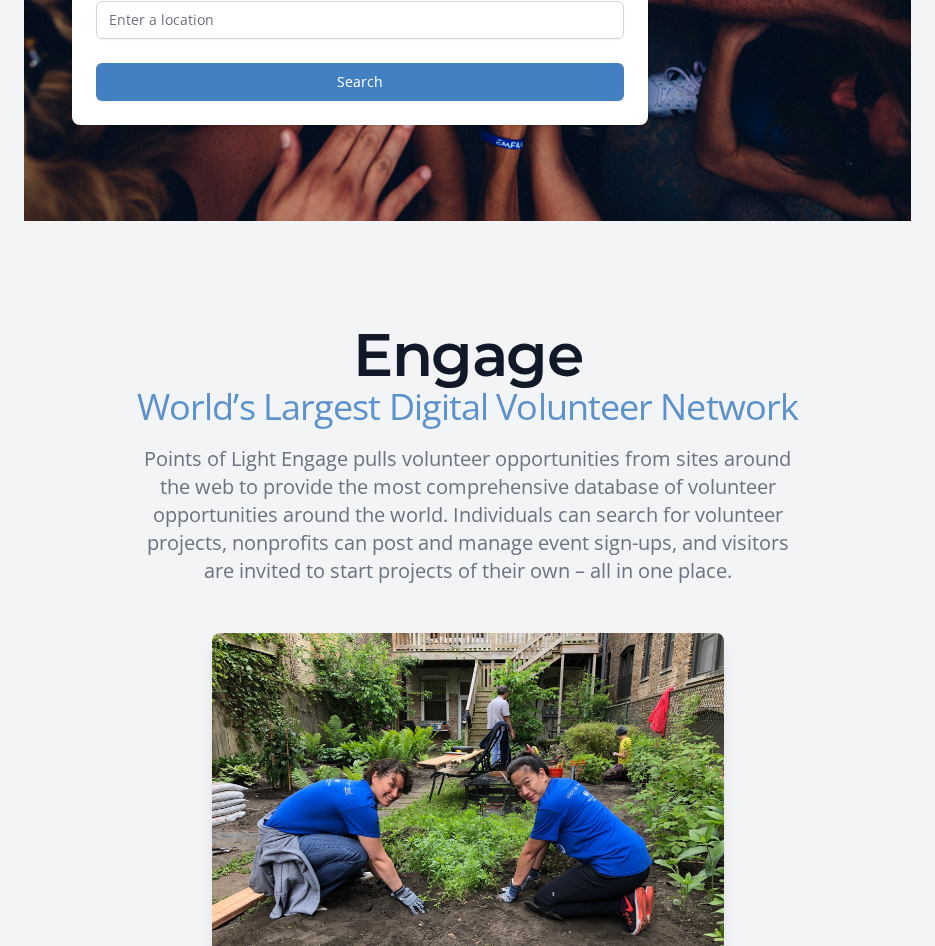 scroll, scrollTop: 0, scrollLeft: 0, axis: both 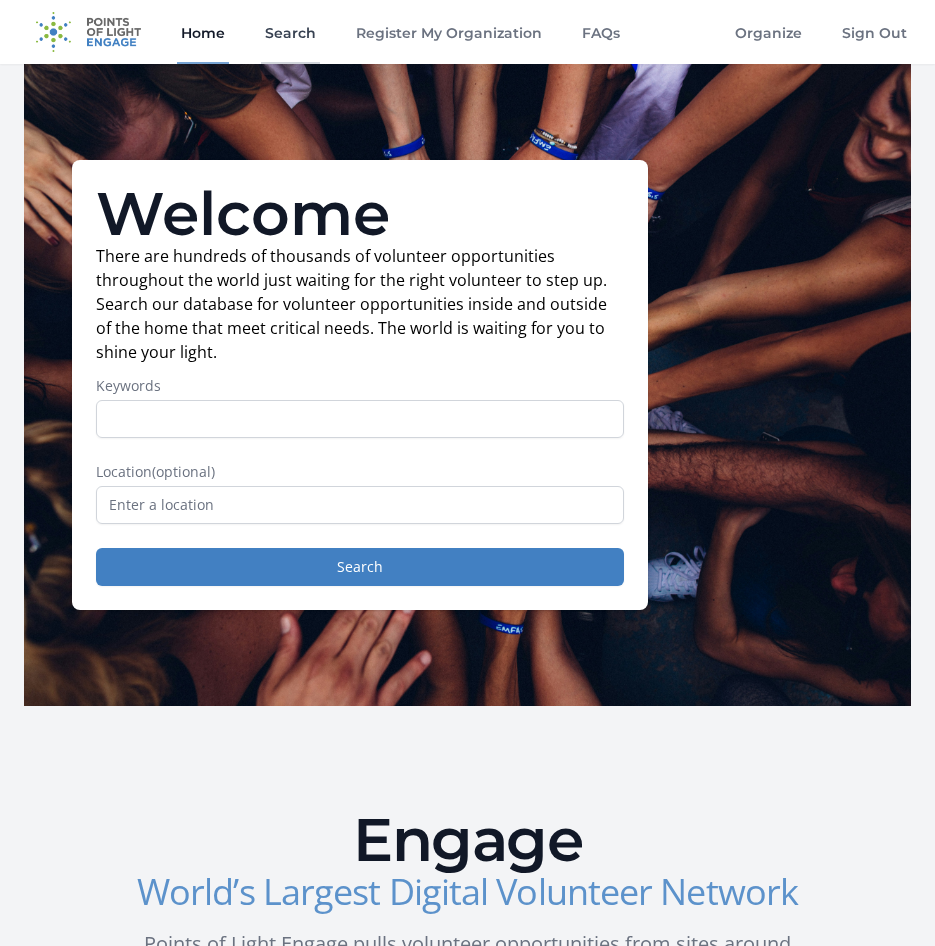 click on "Search" at bounding box center [290, 32] 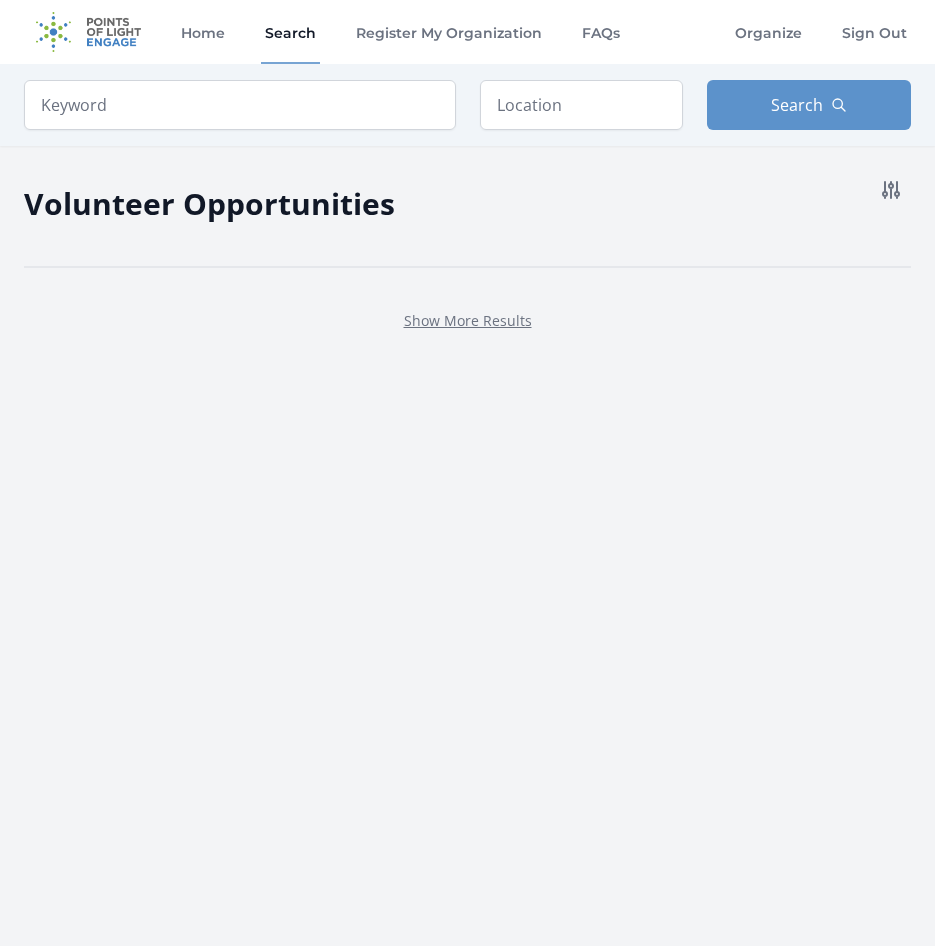 scroll, scrollTop: 0, scrollLeft: 0, axis: both 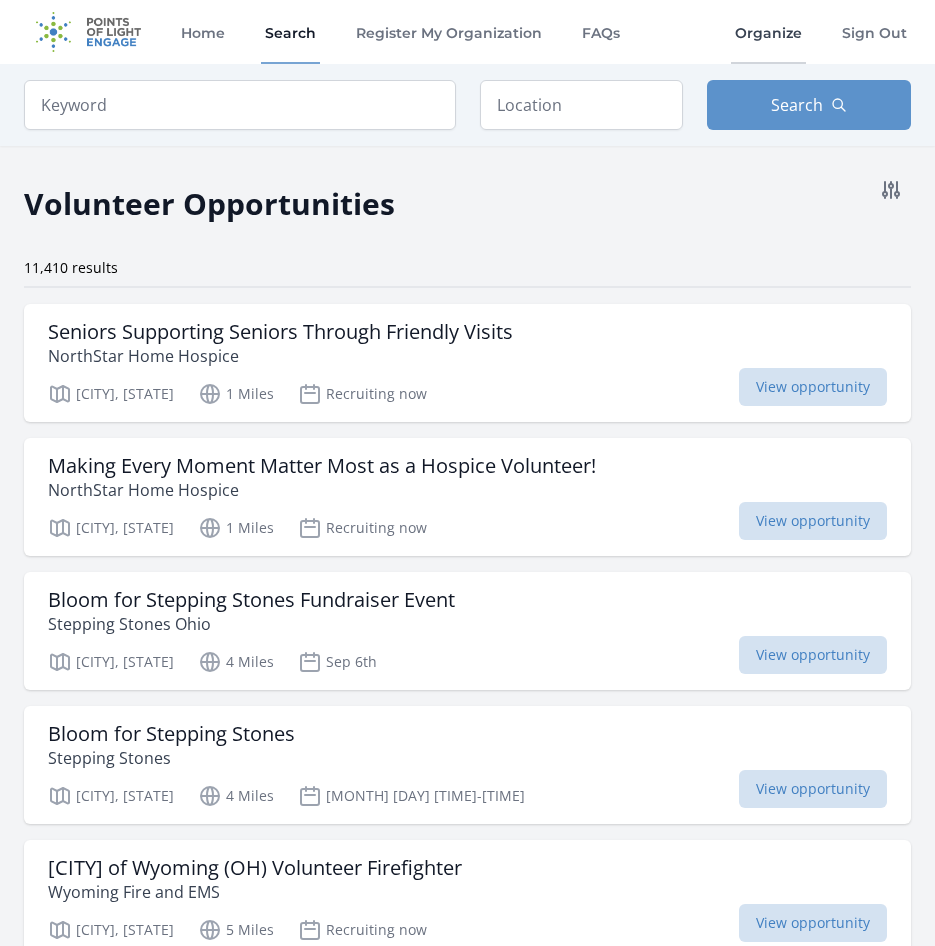 click on "Organize" at bounding box center [768, 32] 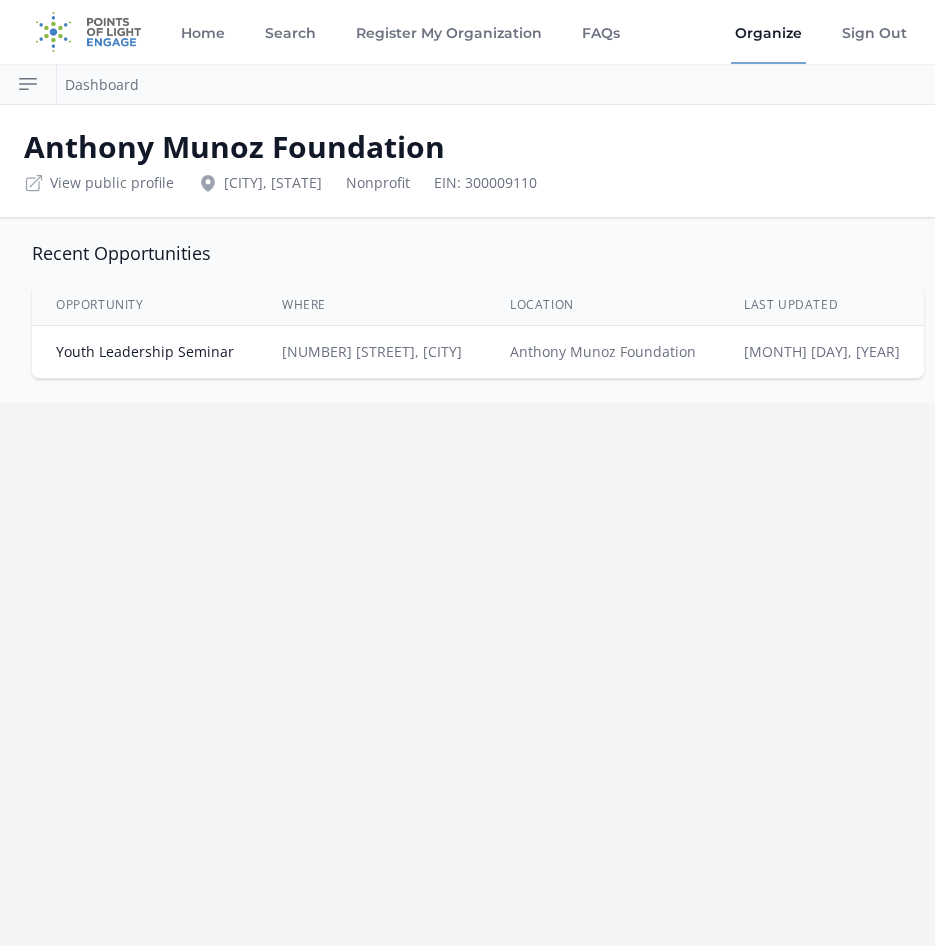 scroll, scrollTop: 0, scrollLeft: 0, axis: both 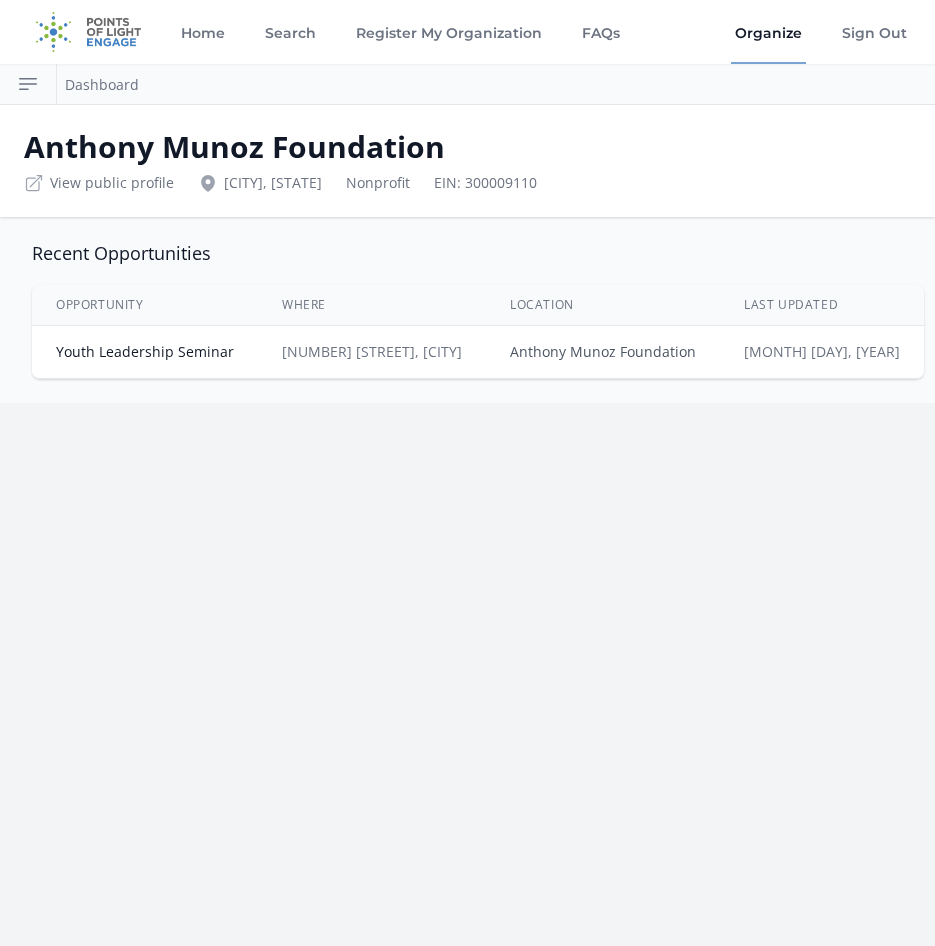 click on "Anthony Munoz Foundation" at bounding box center [603, 351] 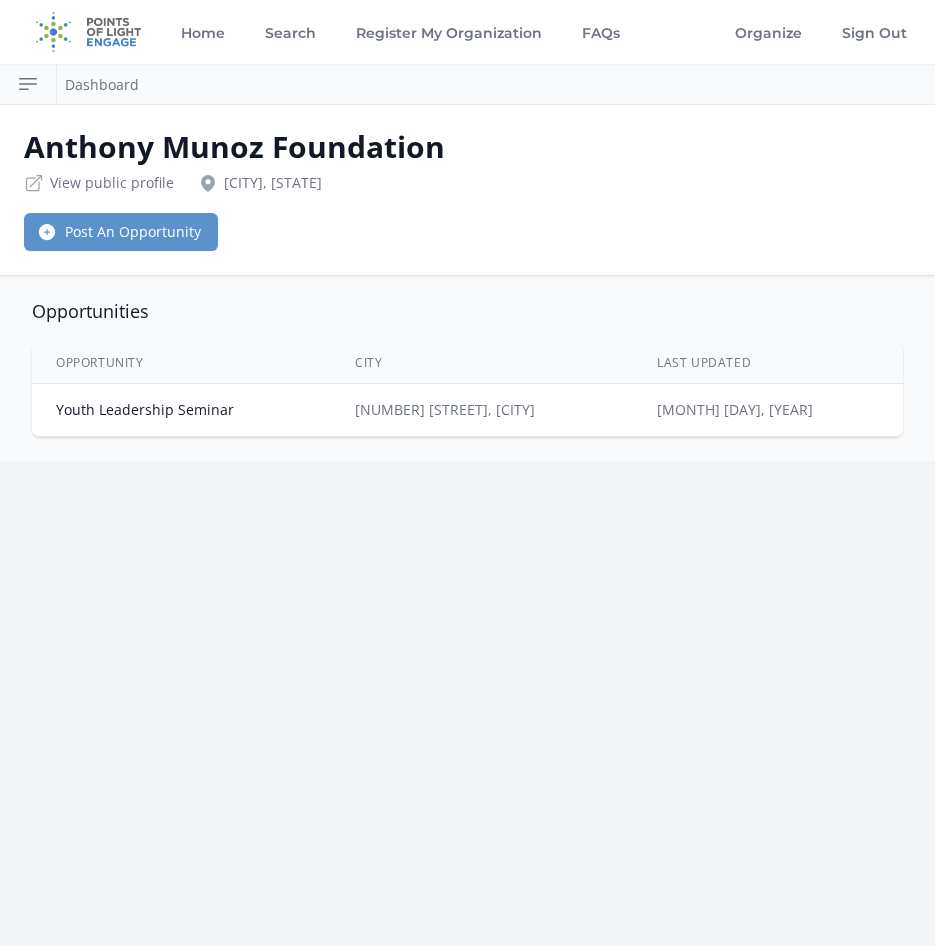scroll, scrollTop: 0, scrollLeft: 0, axis: both 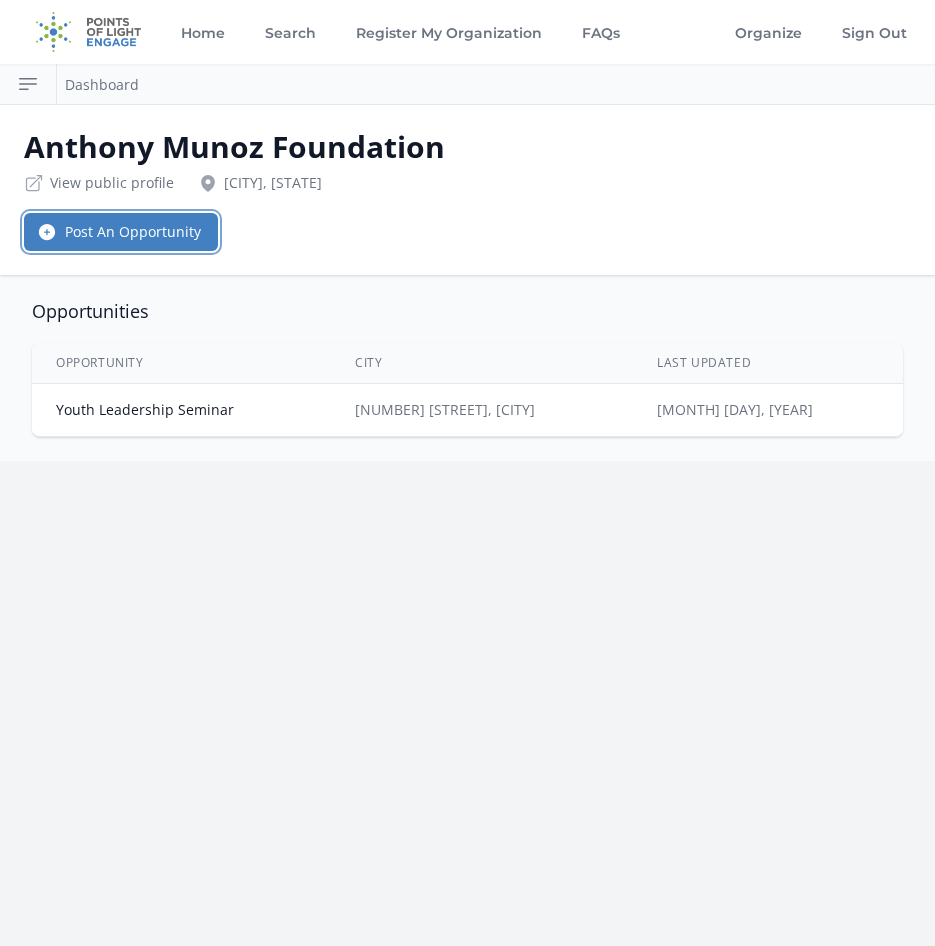 click on "Post An Opportunity" at bounding box center [121, 232] 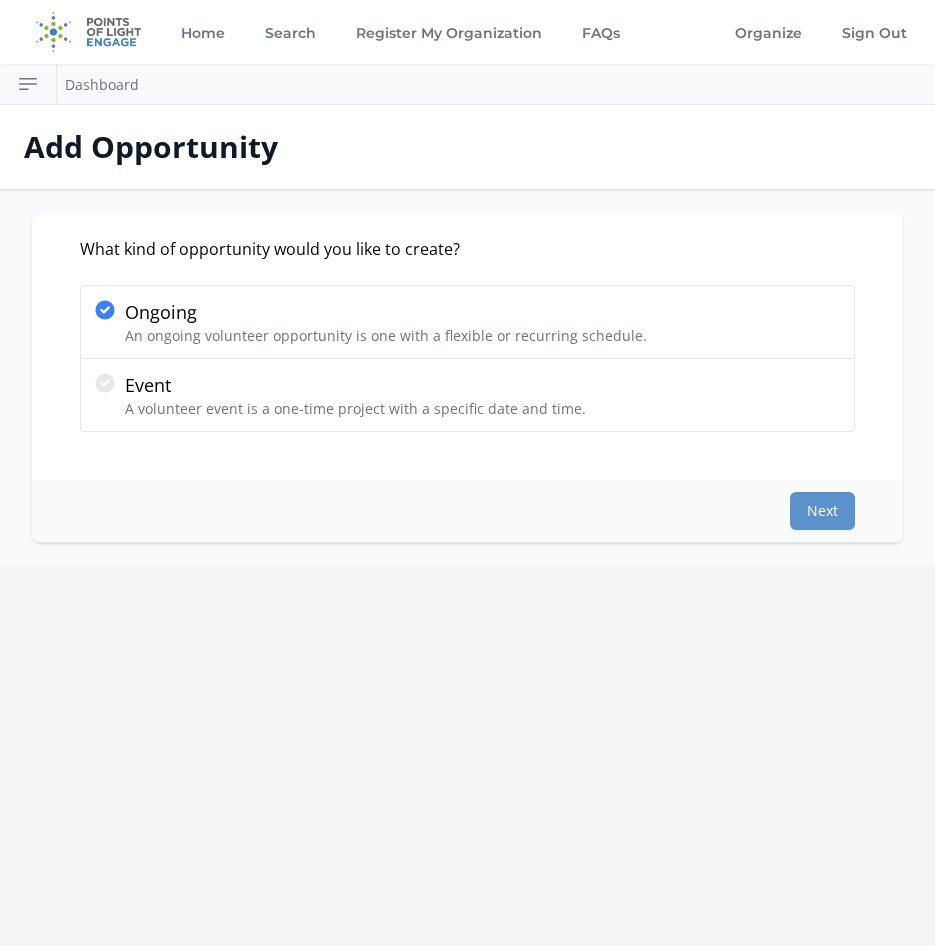 scroll, scrollTop: 0, scrollLeft: 0, axis: both 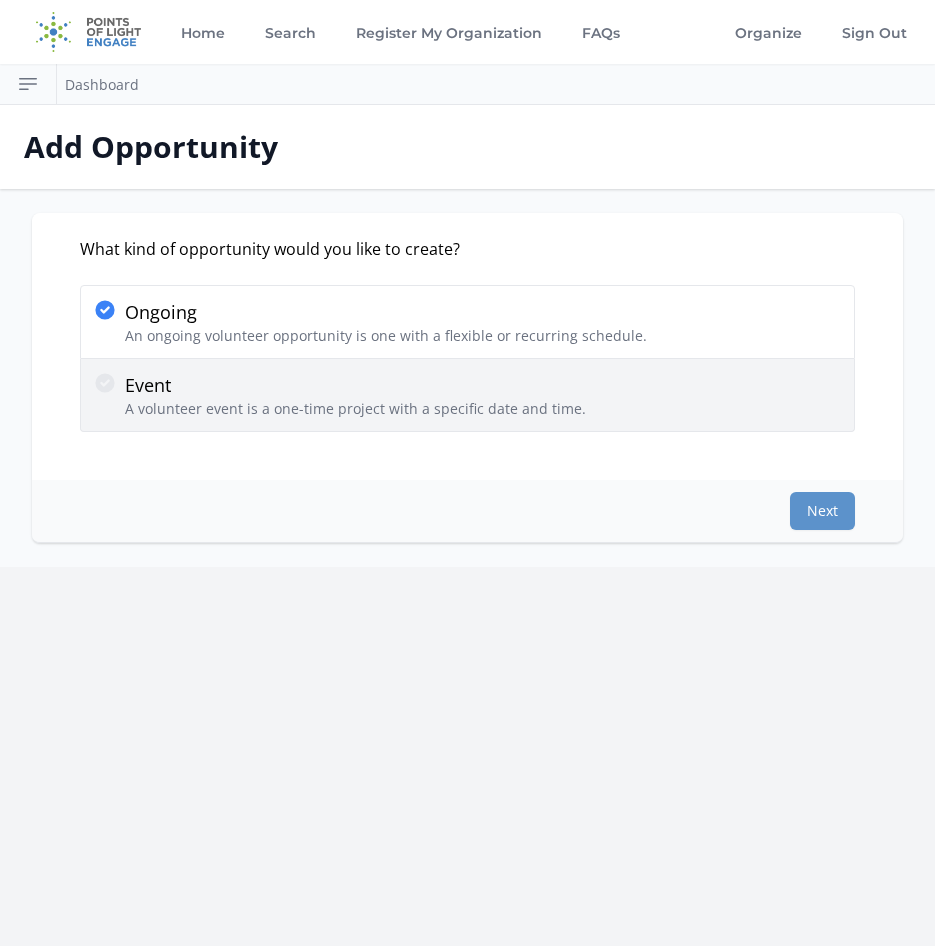 click on "Event" at bounding box center (355, 385) 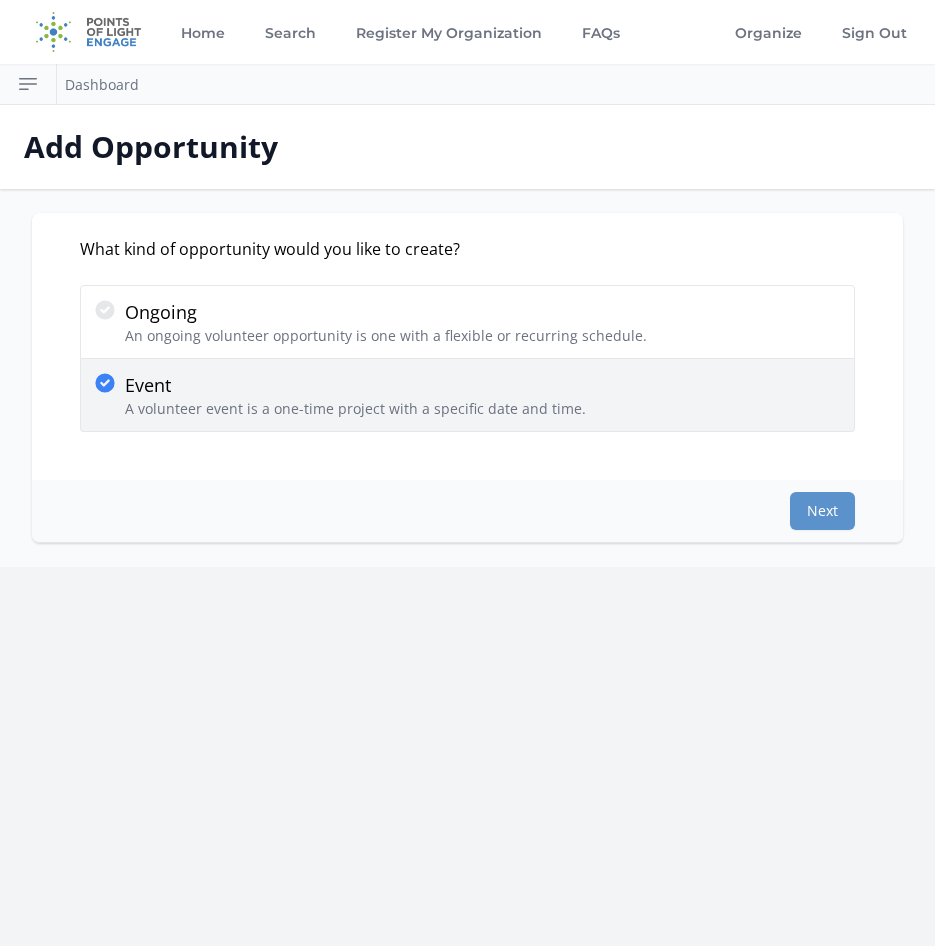 click on "Event
A volunteer event is a one-time project with a specific date and time." at bounding box center [467, 395] 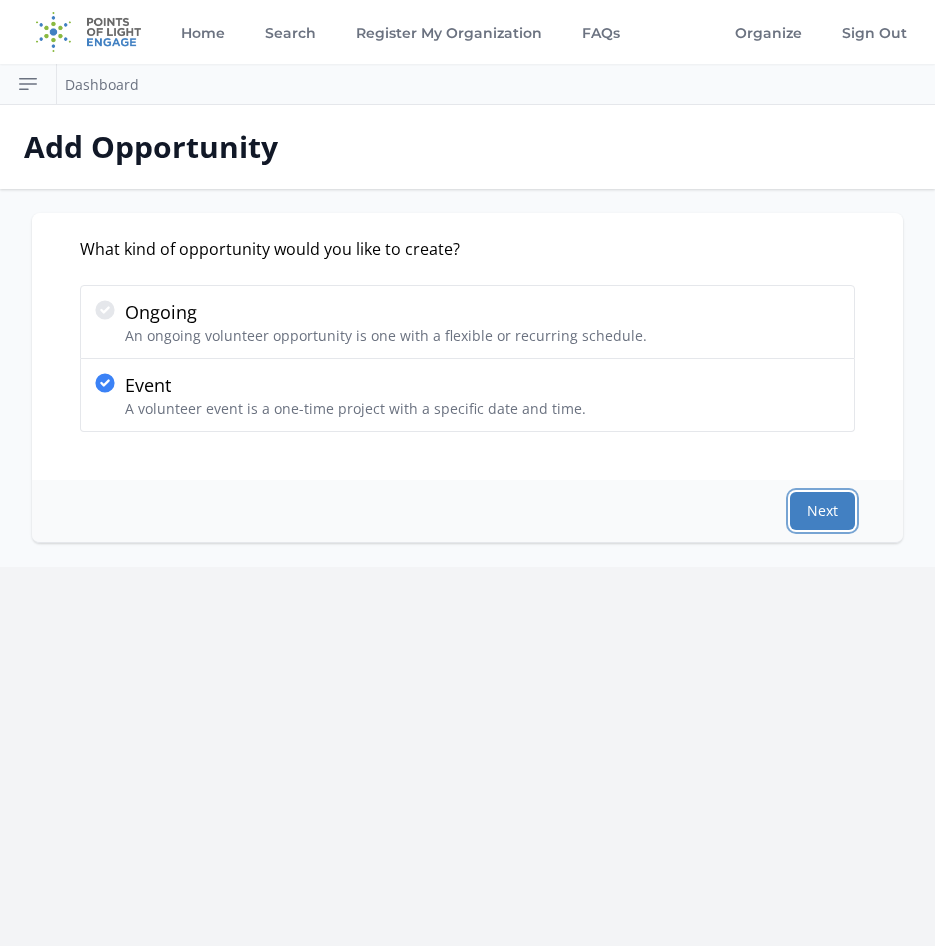 click on "Next" at bounding box center [822, 511] 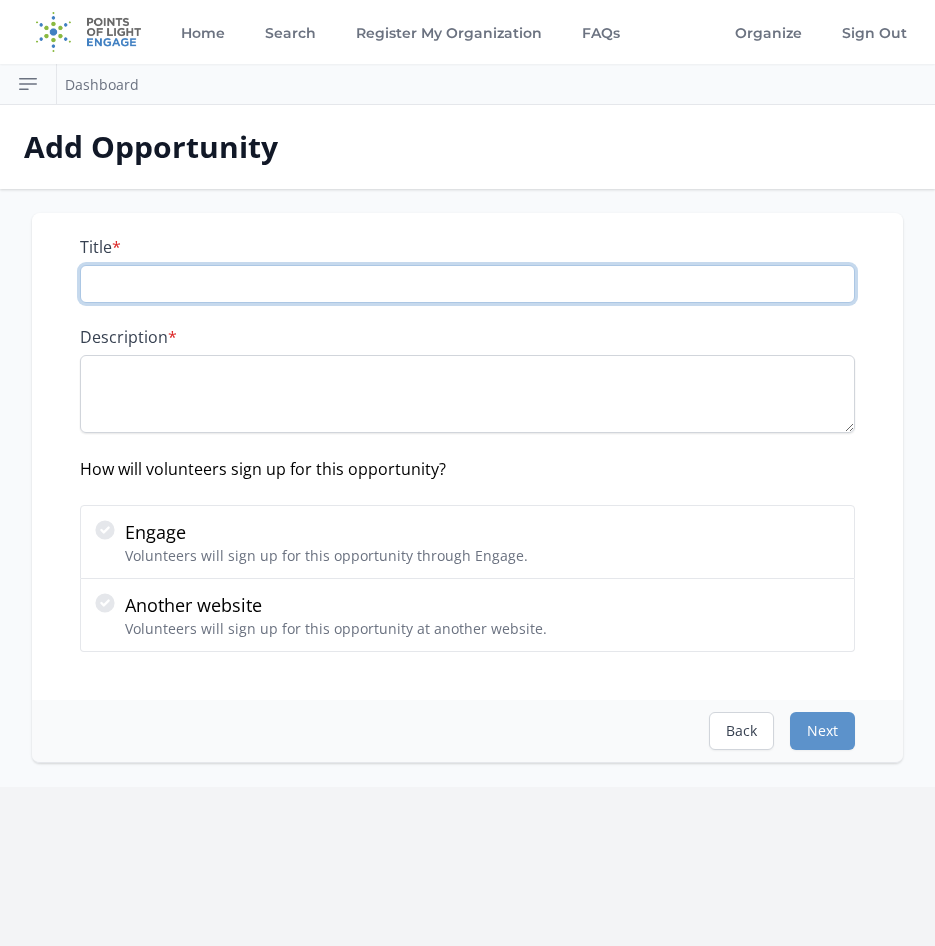 click on "Title  *" at bounding box center (467, 284) 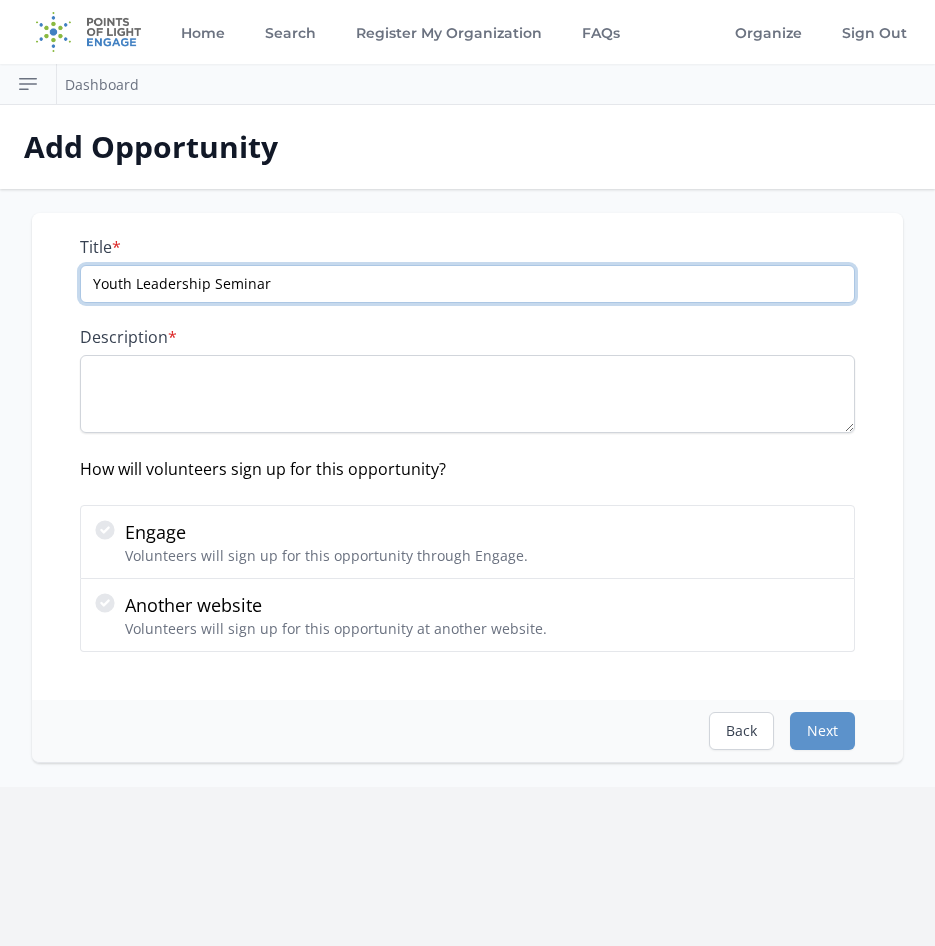 type on "Youth Leadership Seminar" 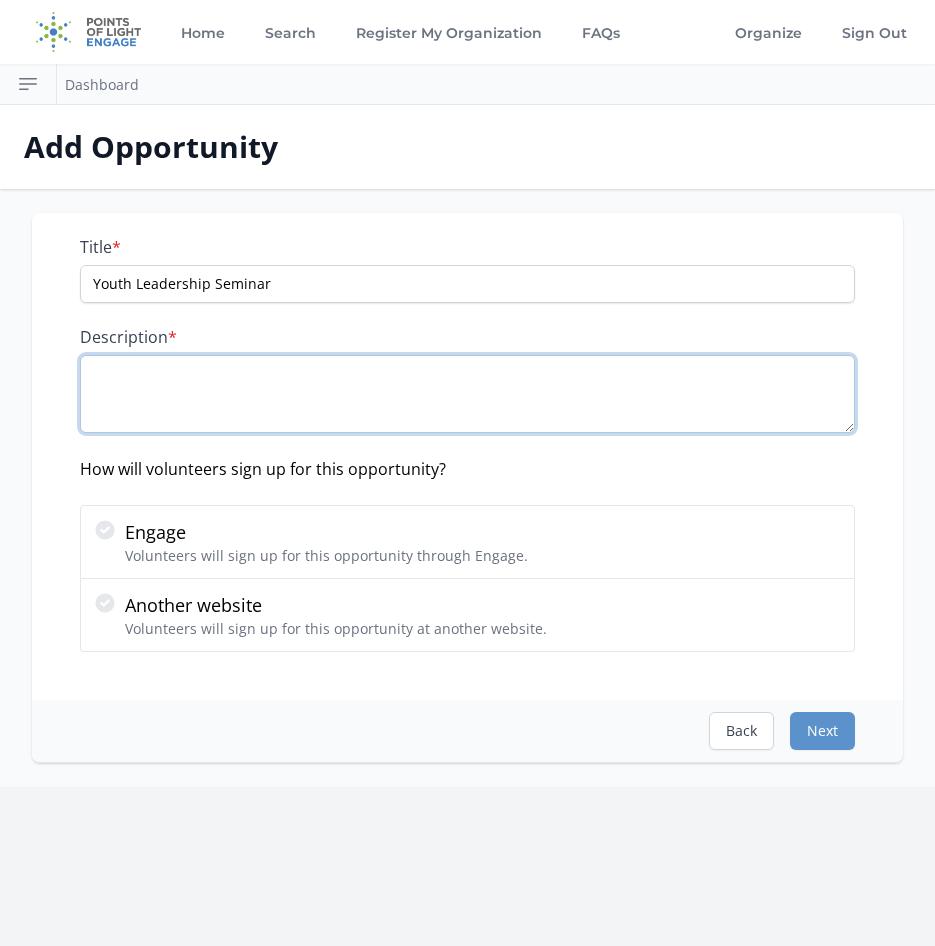 click on "Description  *" at bounding box center [467, 394] 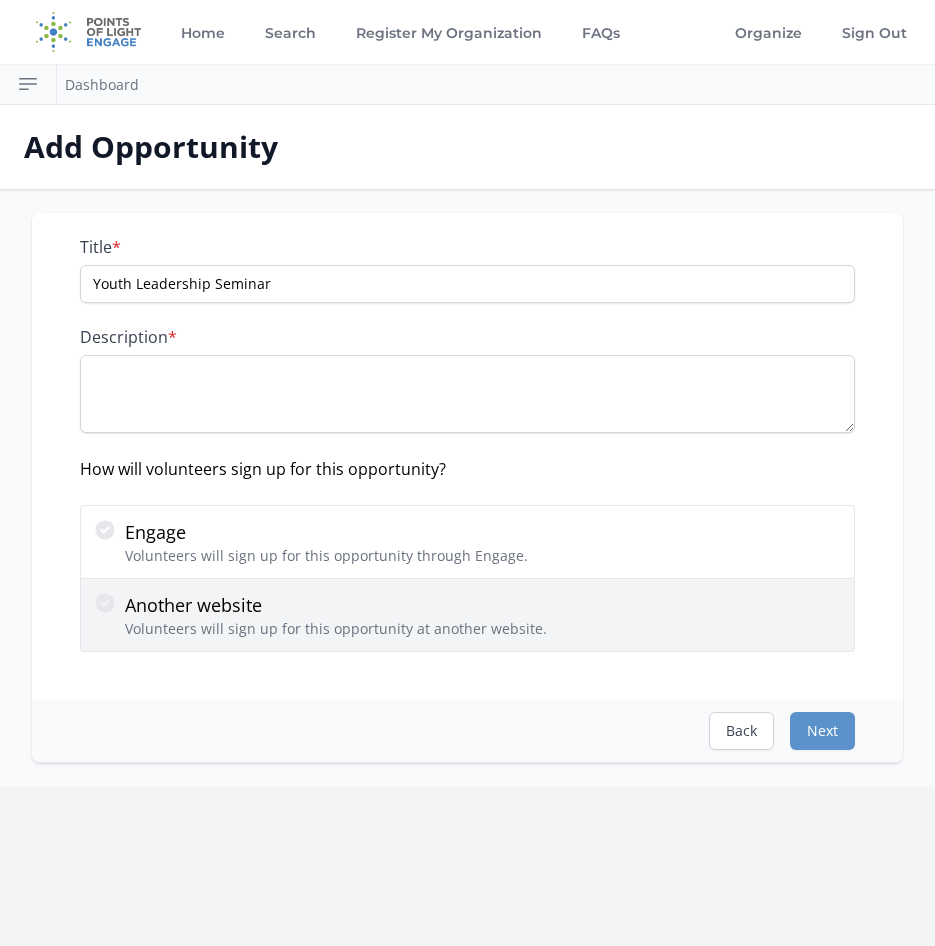 click on "Another website
Volunteers will sign up for this opportunity at another website." at bounding box center (467, 615) 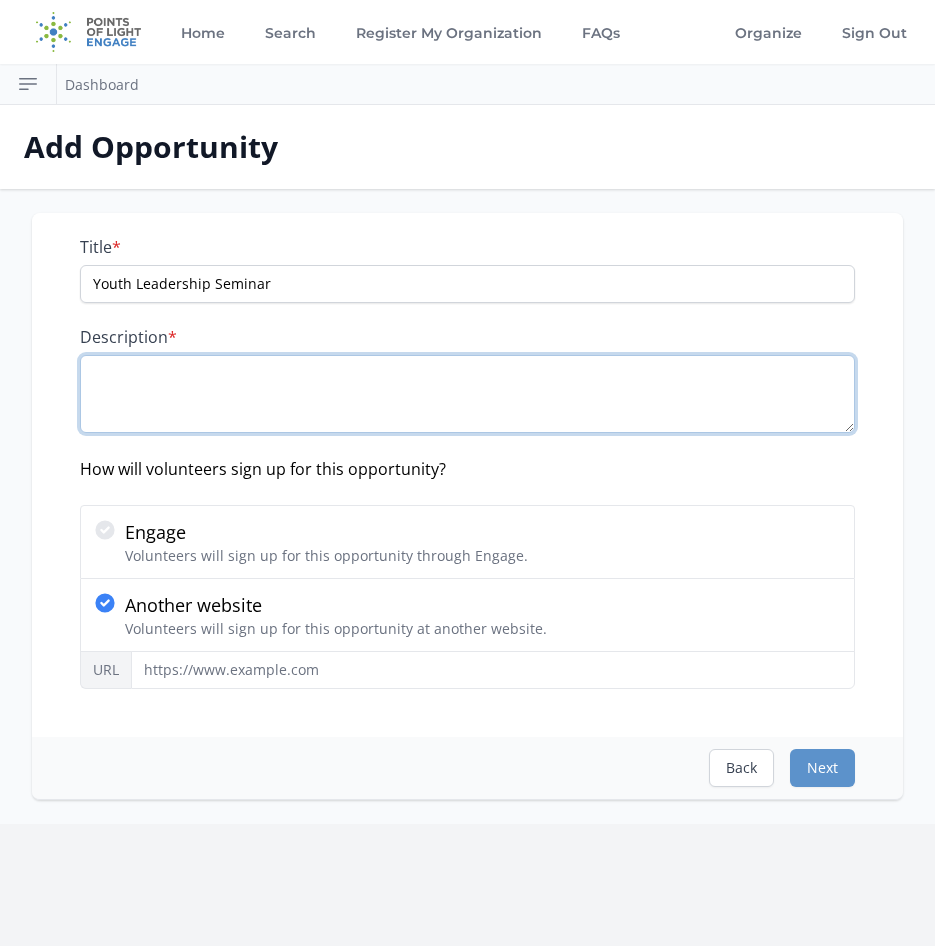 click on "Description  *" at bounding box center [467, 394] 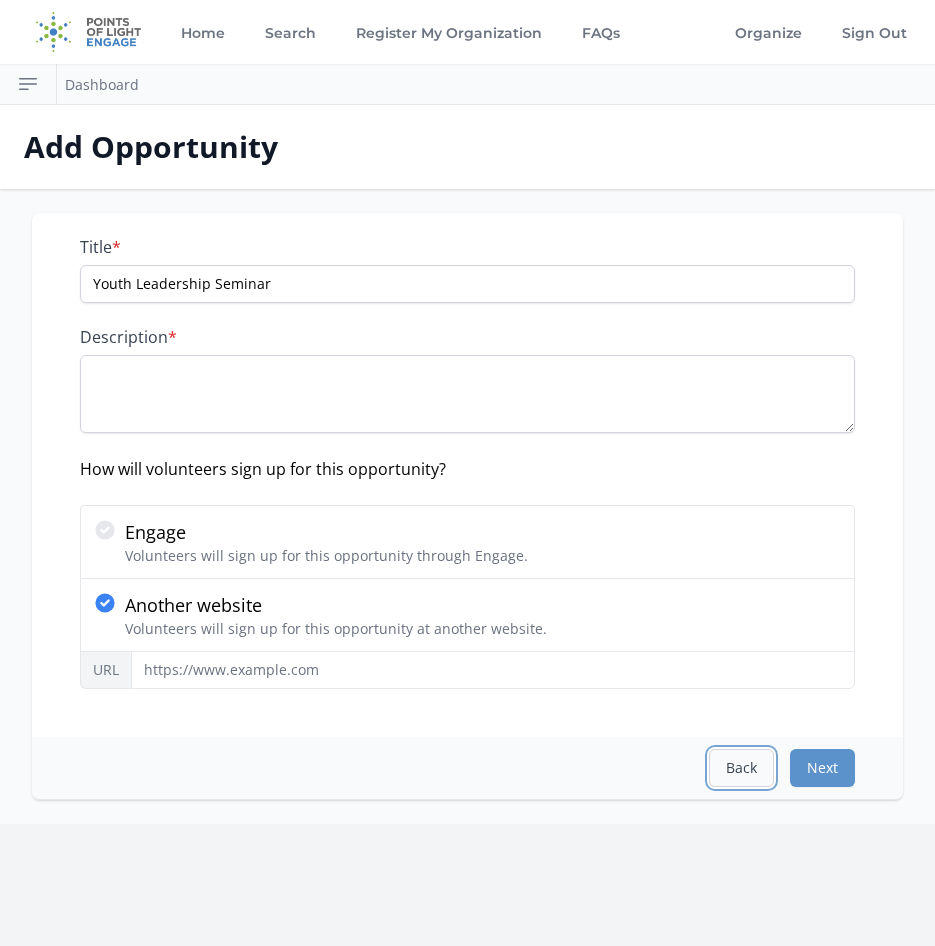 click on "Back" at bounding box center [741, 768] 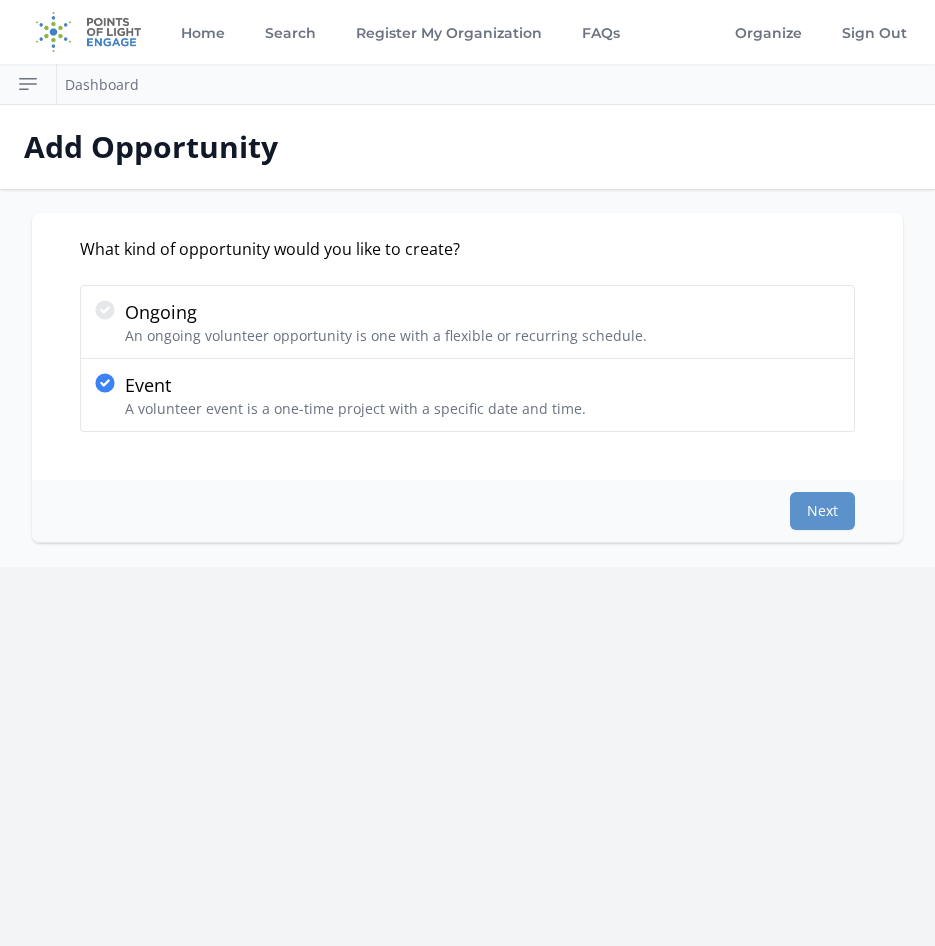 click on "Add Opportunity" at bounding box center (467, 147) 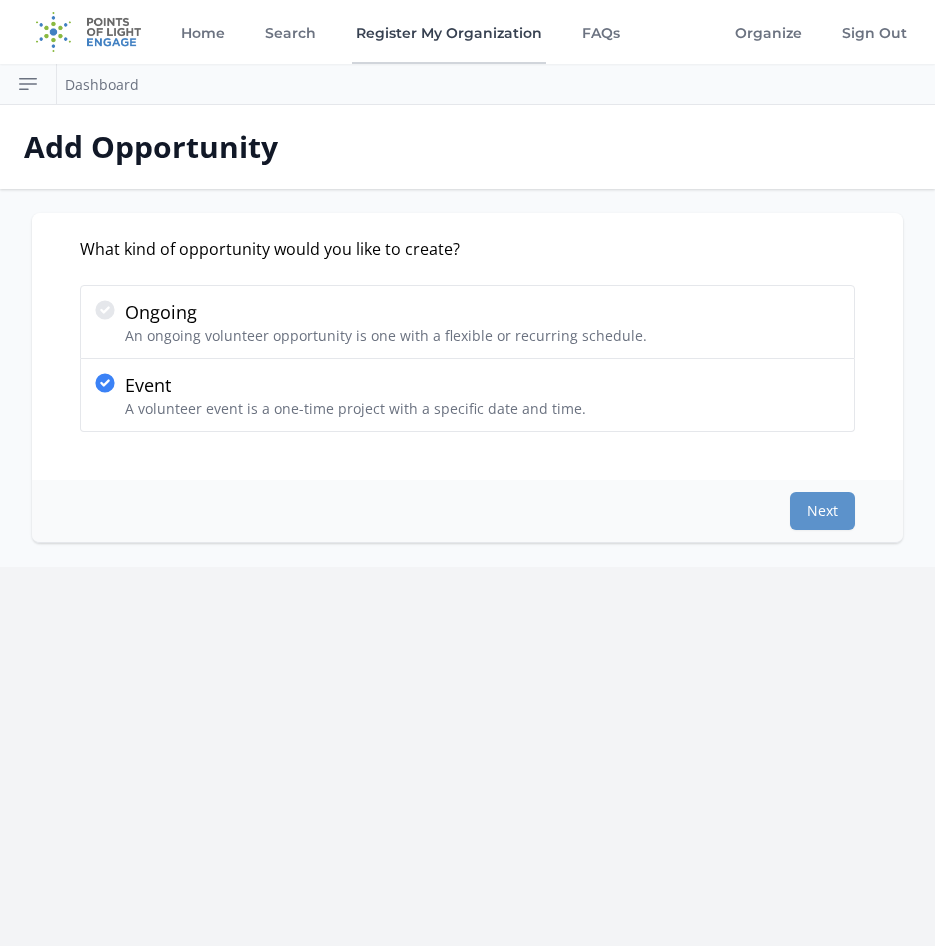 click on "Register My Organization" at bounding box center (449, 32) 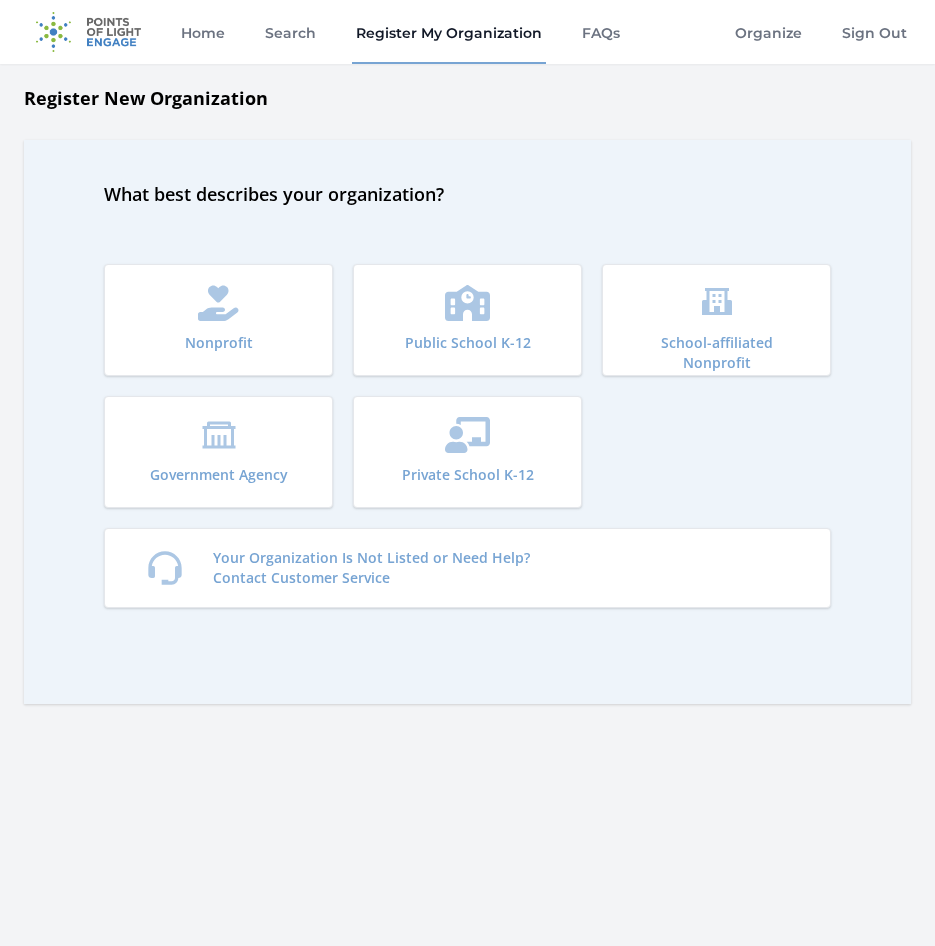 scroll, scrollTop: 0, scrollLeft: 0, axis: both 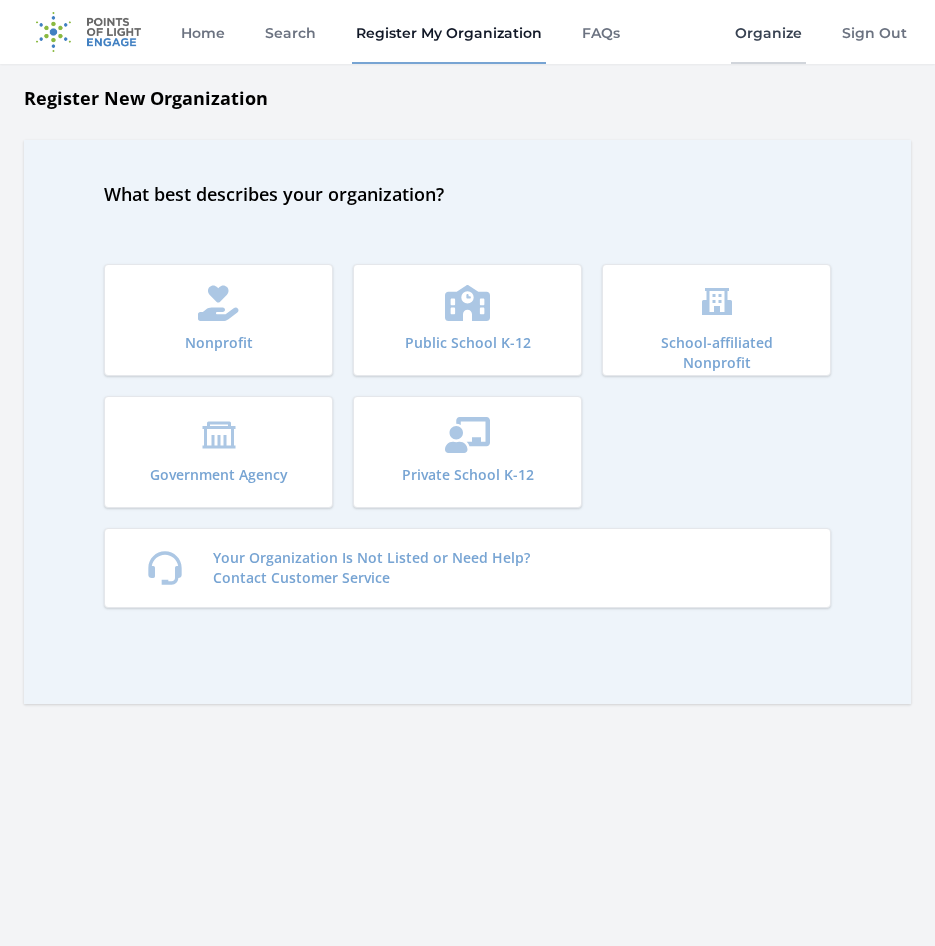 click on "Organize" at bounding box center (768, 32) 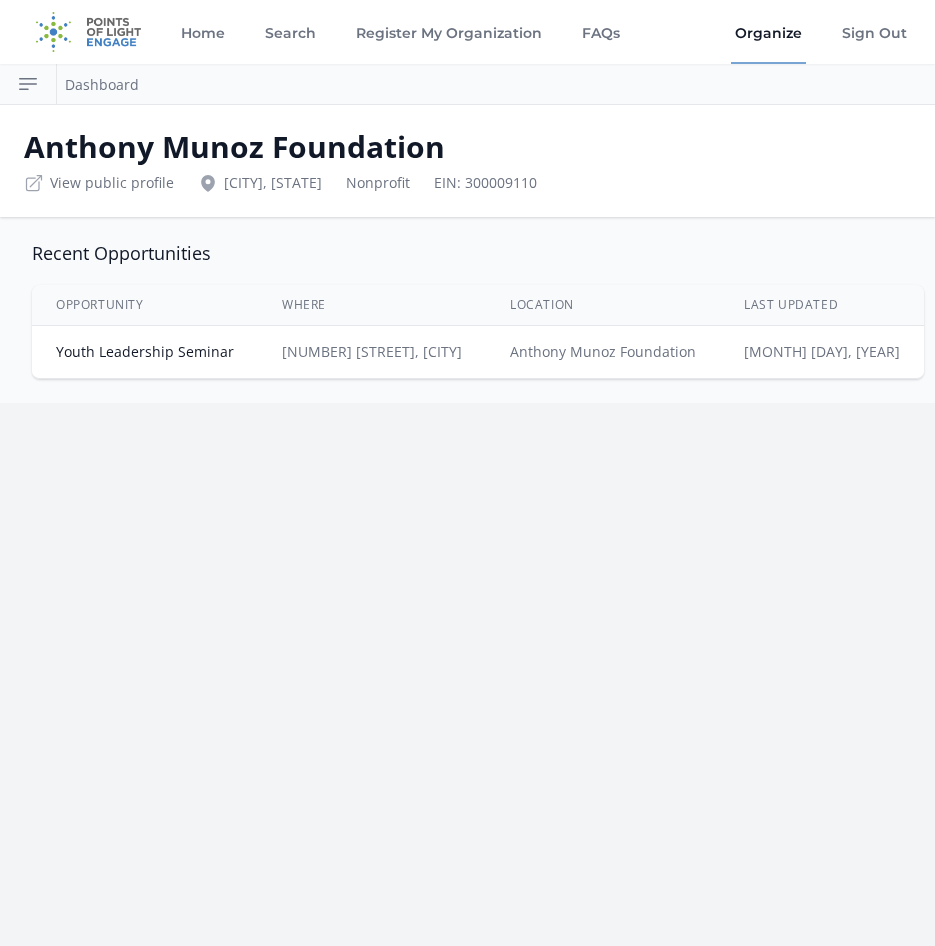 scroll, scrollTop: 0, scrollLeft: 0, axis: both 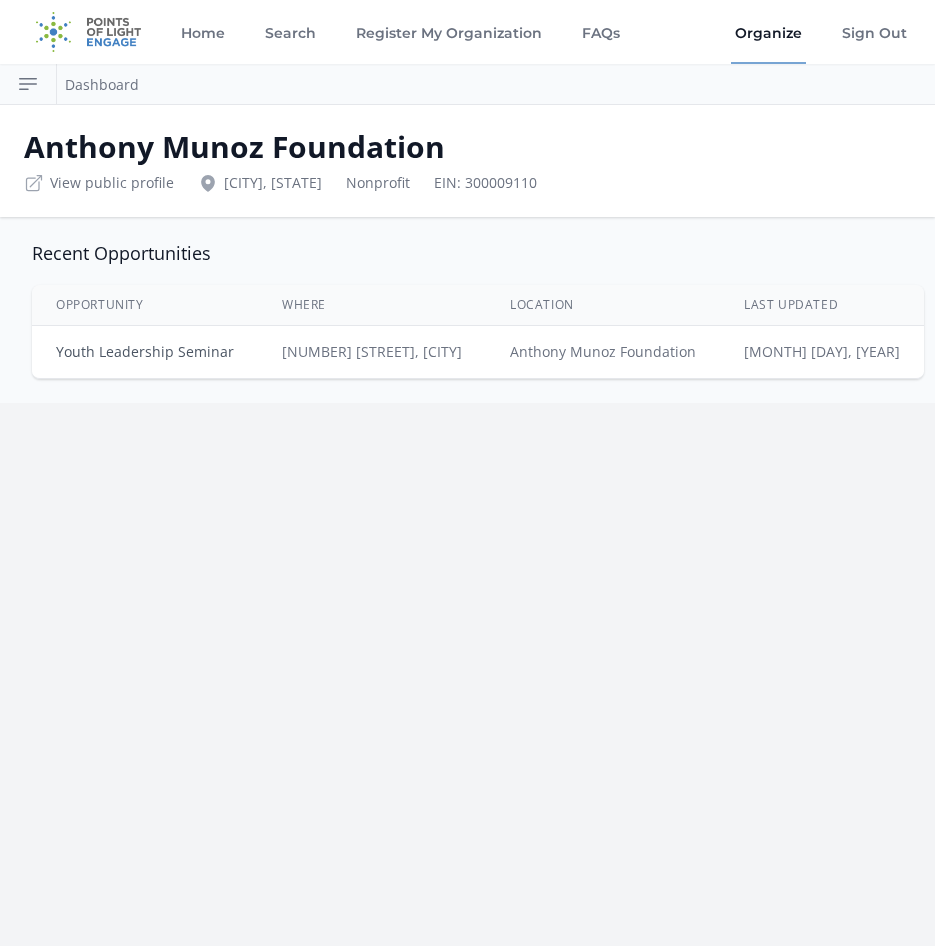 click on "Youth Leadership Seminar" at bounding box center [145, 351] 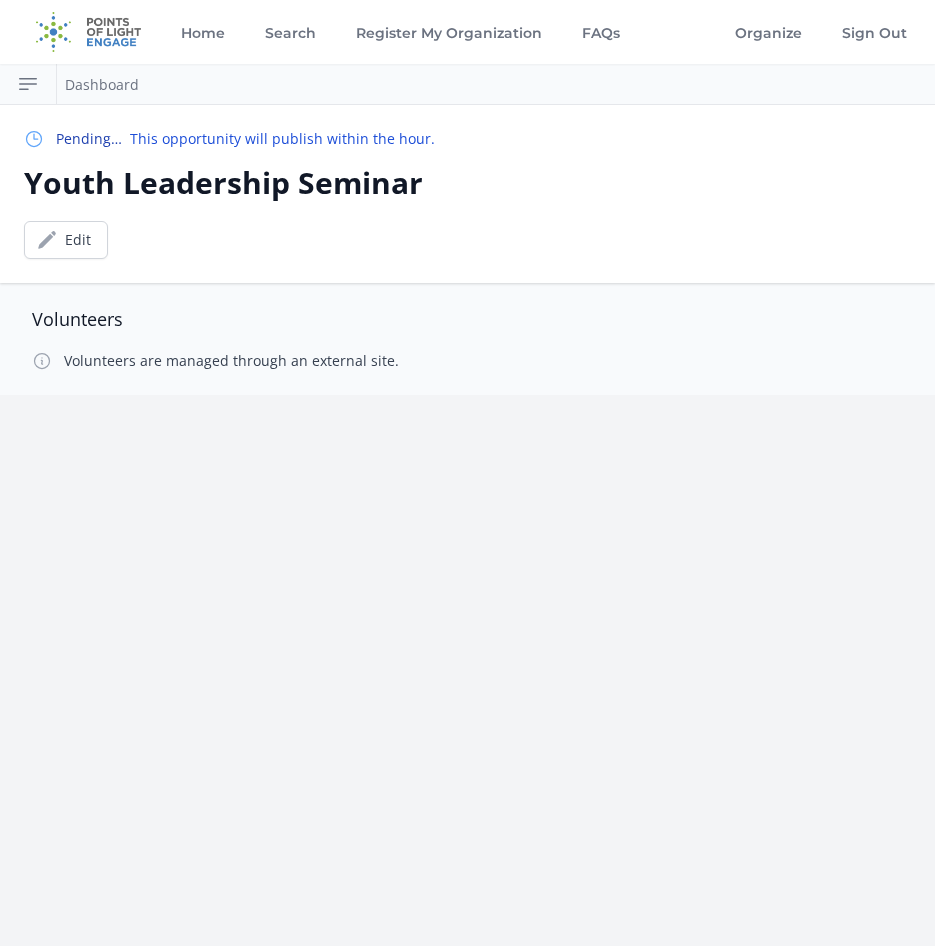 scroll, scrollTop: 0, scrollLeft: 0, axis: both 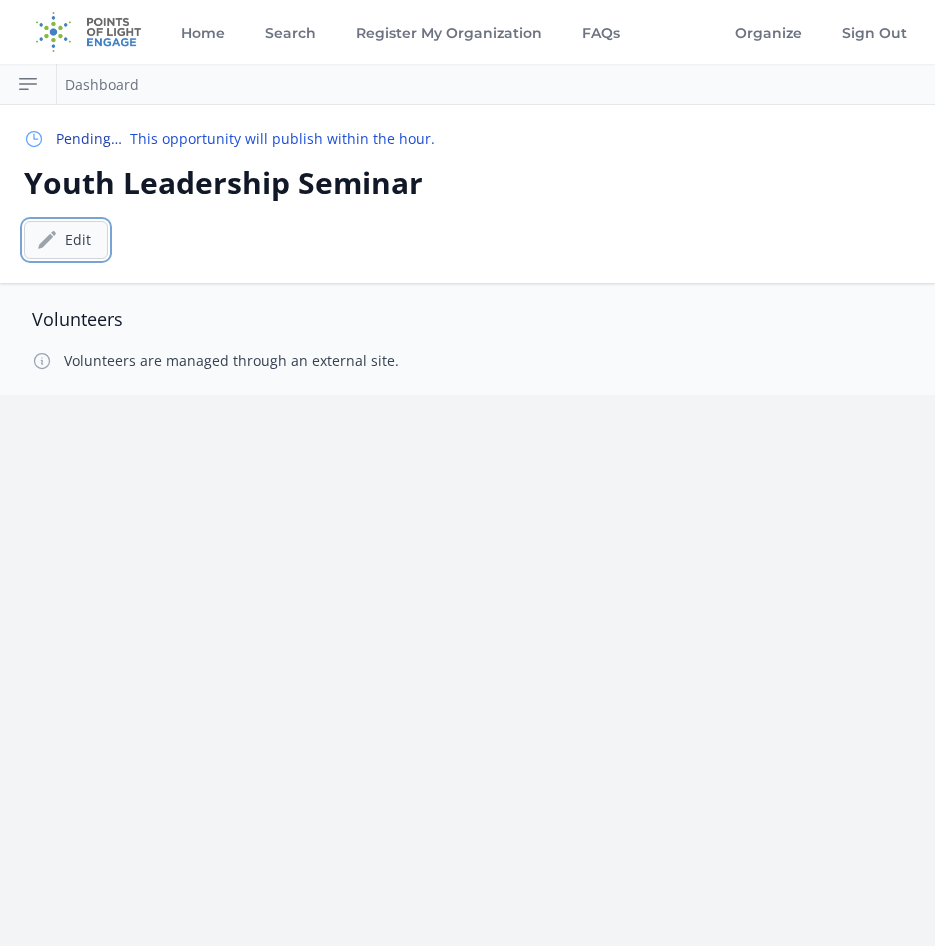 click on "Edit" at bounding box center [66, 240] 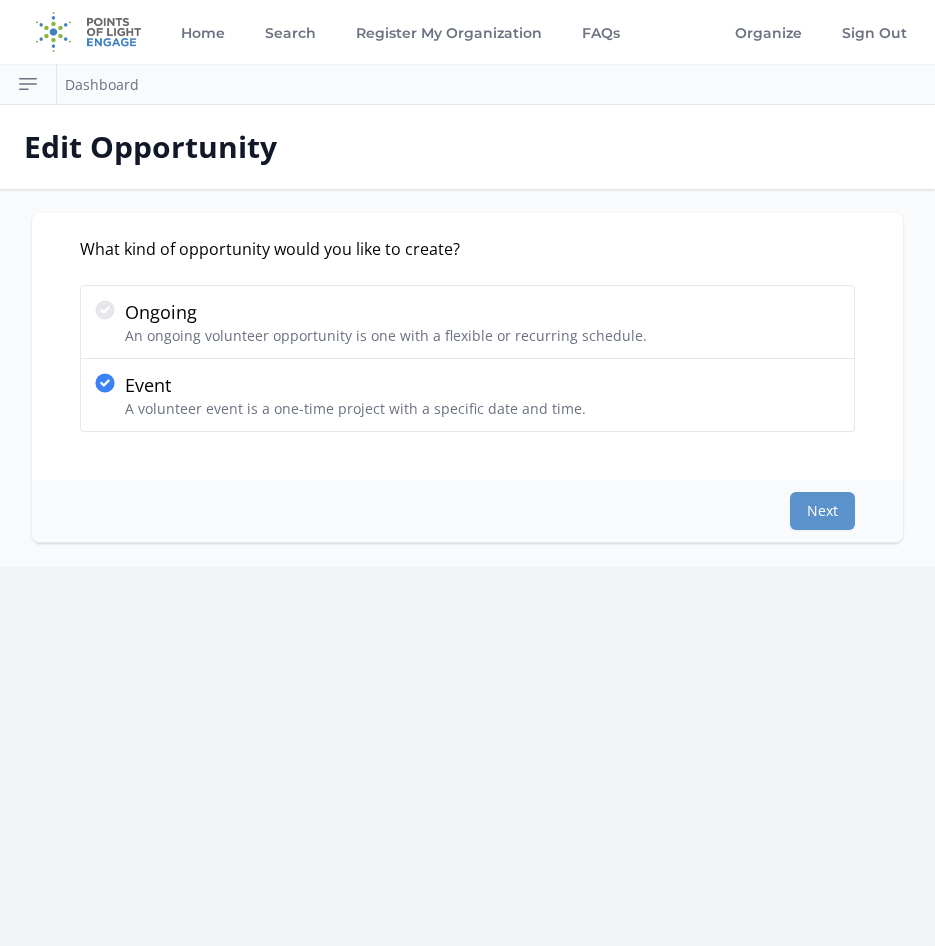 scroll, scrollTop: 0, scrollLeft: 0, axis: both 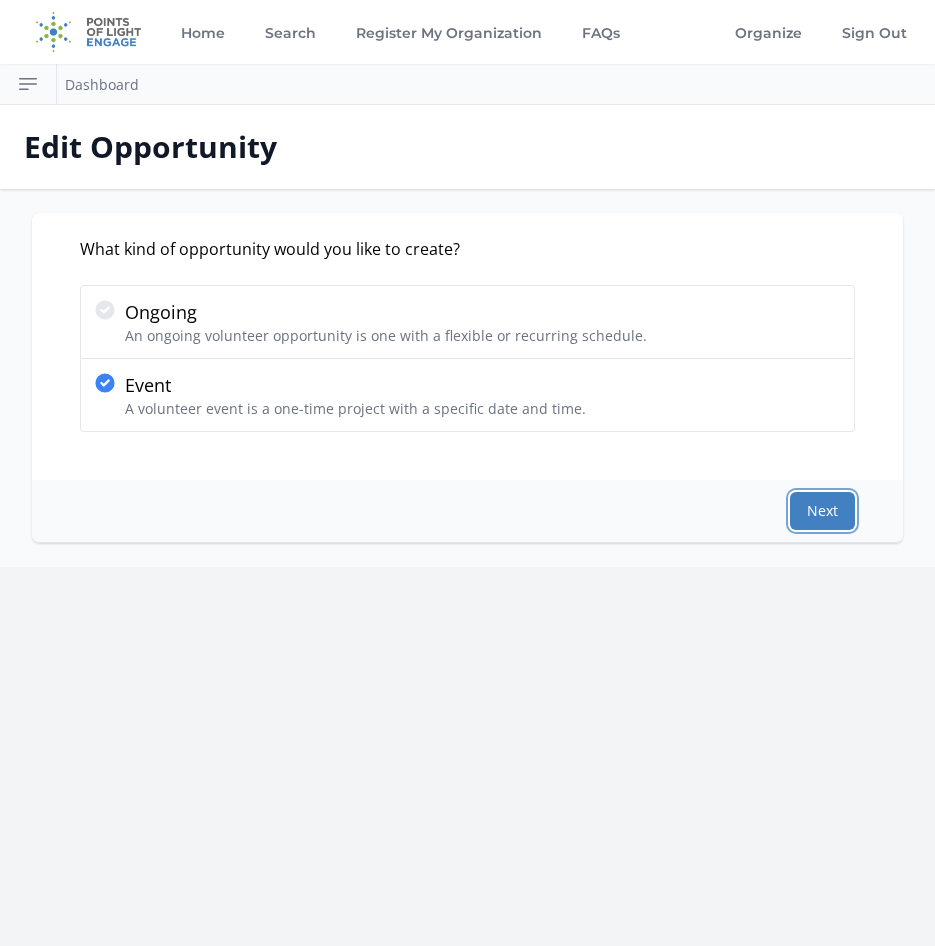 click on "Next" at bounding box center [822, 511] 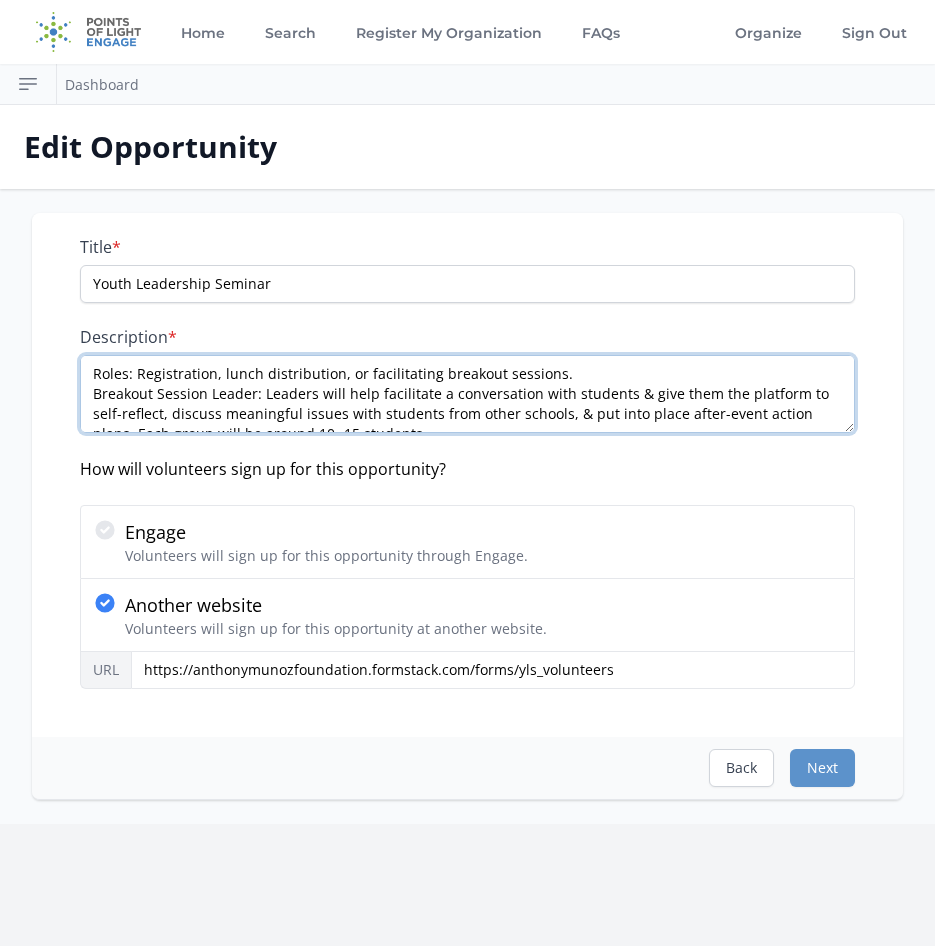 click on "Roles: Registration, lunch distribution, or facilitating breakout sessions.
Breakout Session Leader: Leaders will help facilitate a conversation with students & give them the platform to self-reflect, discuss meaningful issues with students from other schools, & put into place after-event action plans. Each group will be around 10 -15 students.
Breakfast & lunch will be provided & you will also receive an event t-shirt." at bounding box center [467, 394] 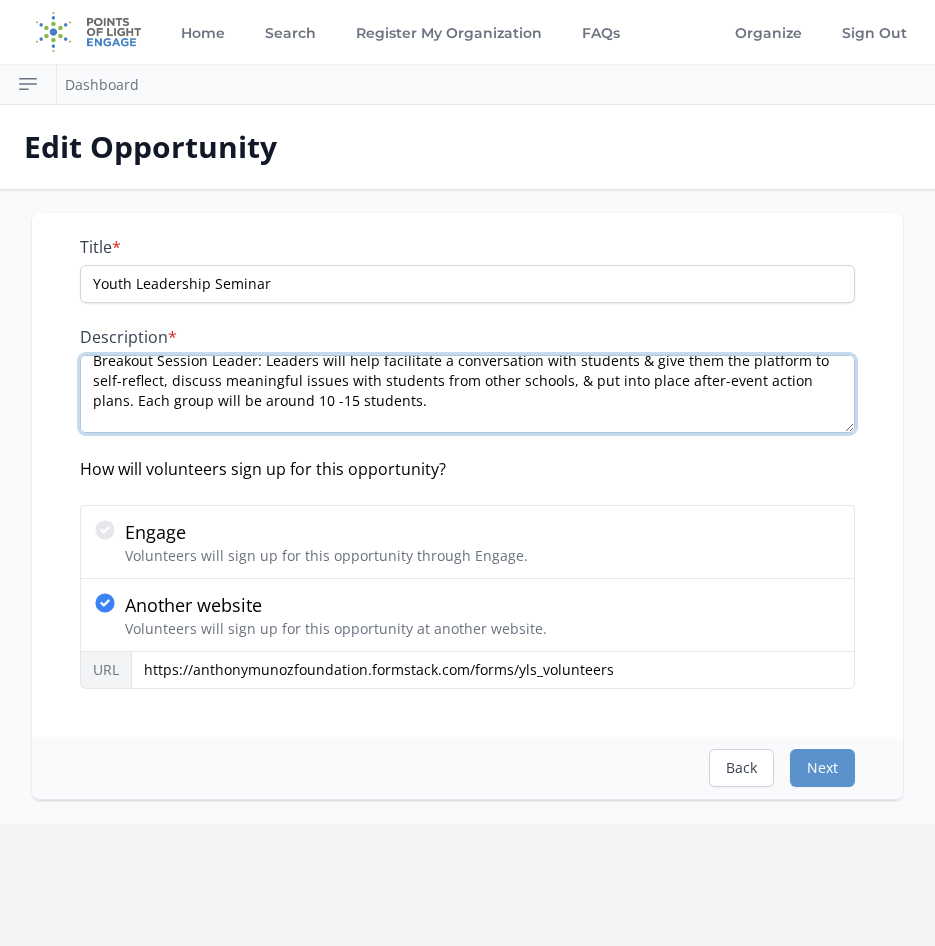scroll, scrollTop: 60, scrollLeft: 0, axis: vertical 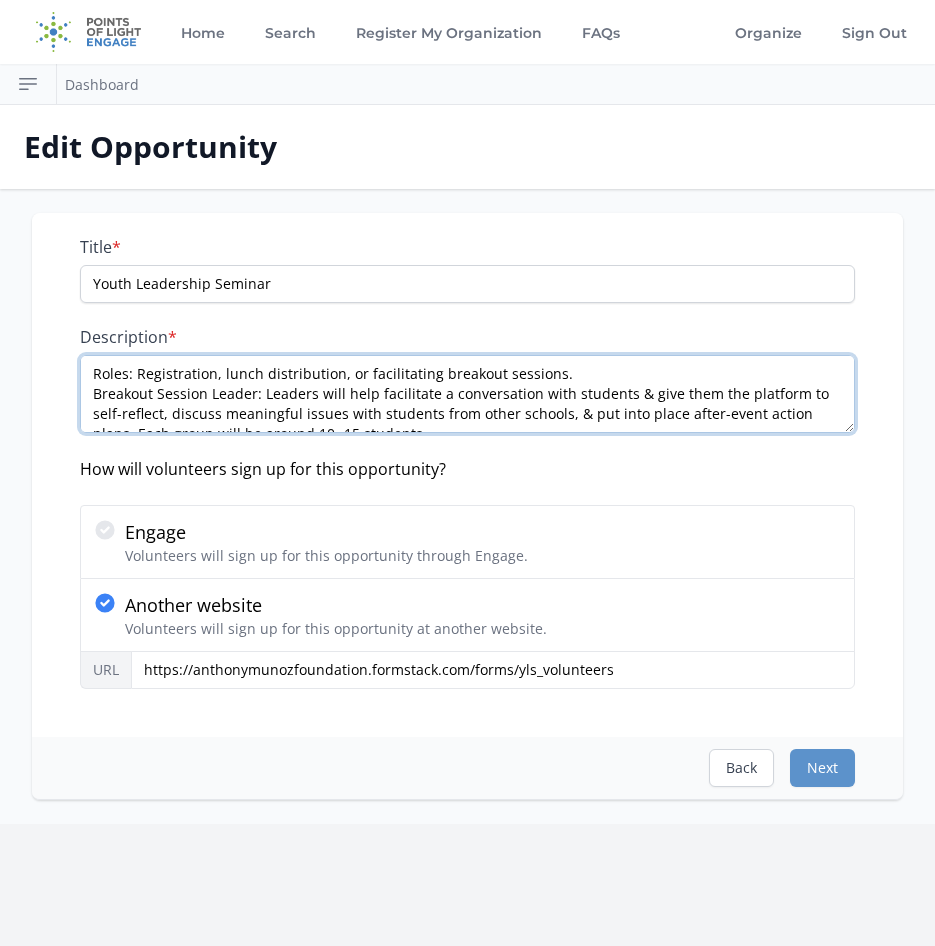 drag, startPoint x: 637, startPoint y: 412, endPoint x: -4, endPoint y: 210, distance: 672.07513 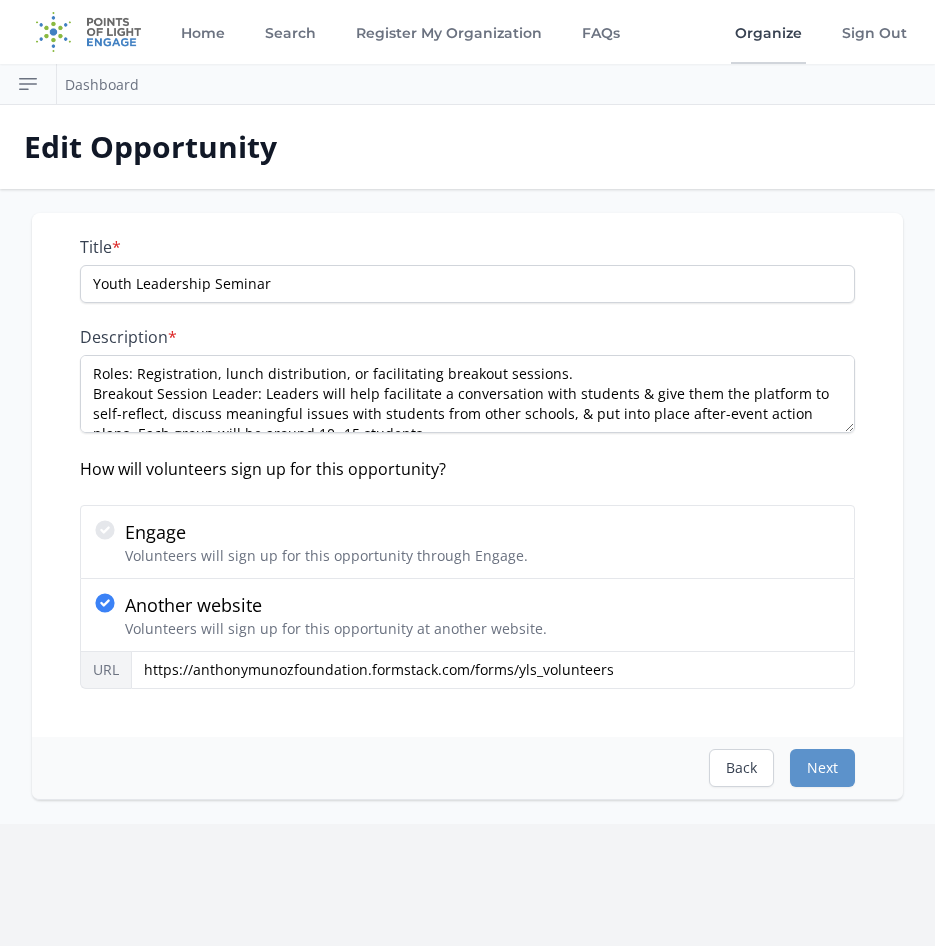click on "Organize" at bounding box center [768, 32] 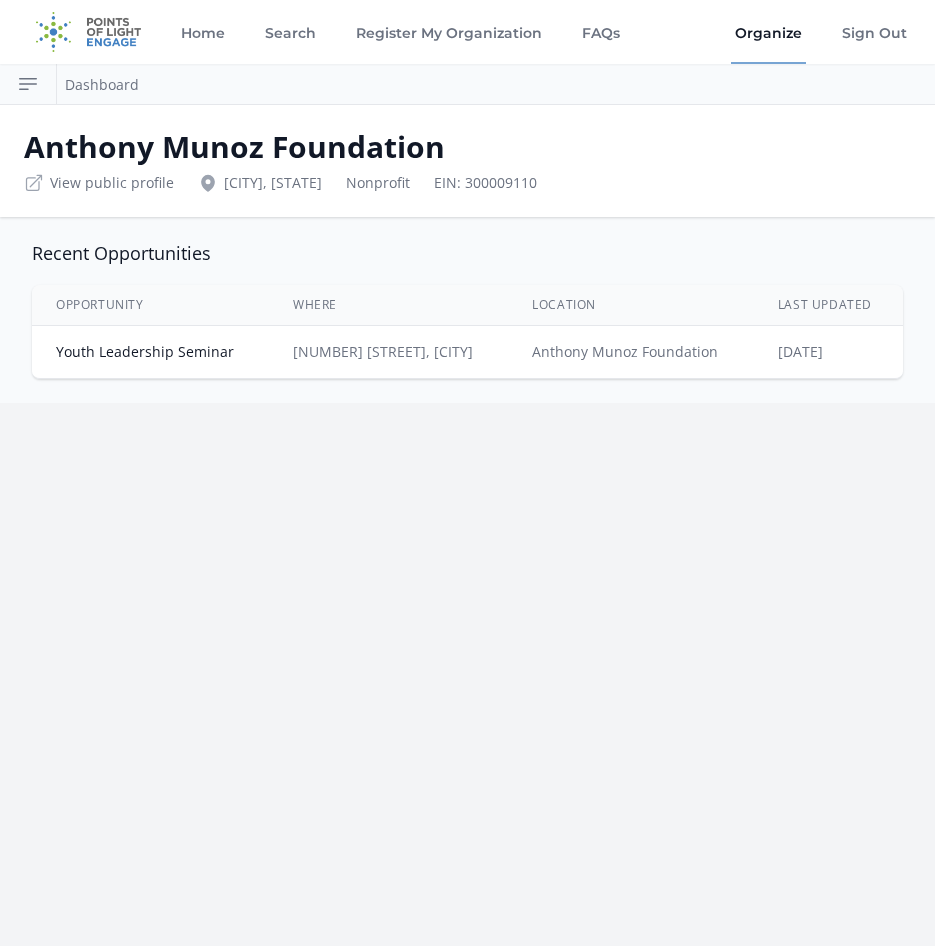 scroll, scrollTop: 0, scrollLeft: 0, axis: both 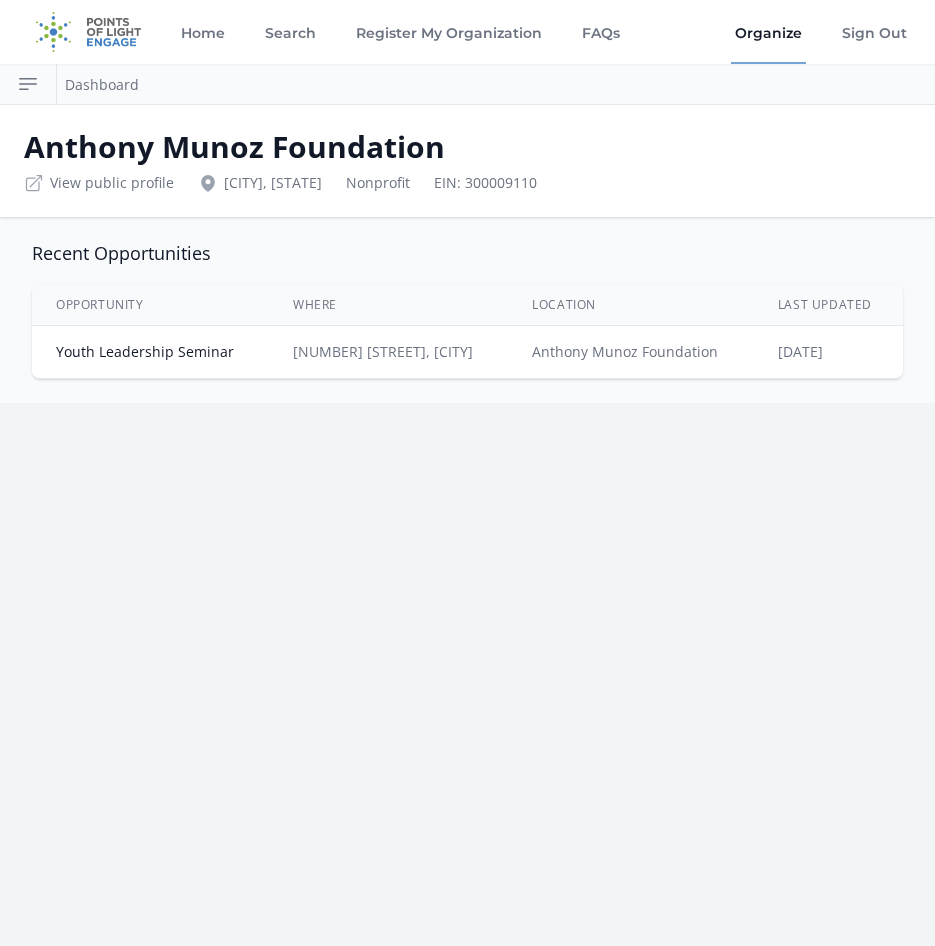 click on "Recent Opportunities
Opportunity
Where
Location
Last Updated" at bounding box center (467, 310) 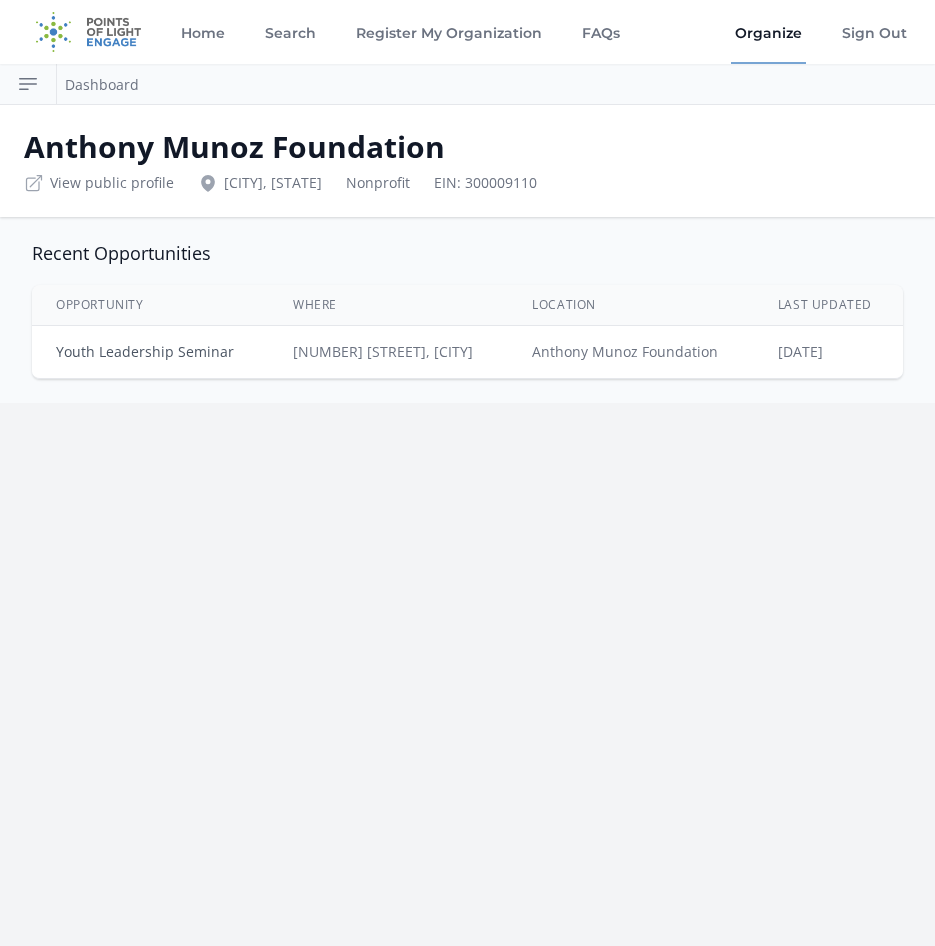 click on "Youth Leadership Seminar" at bounding box center (145, 351) 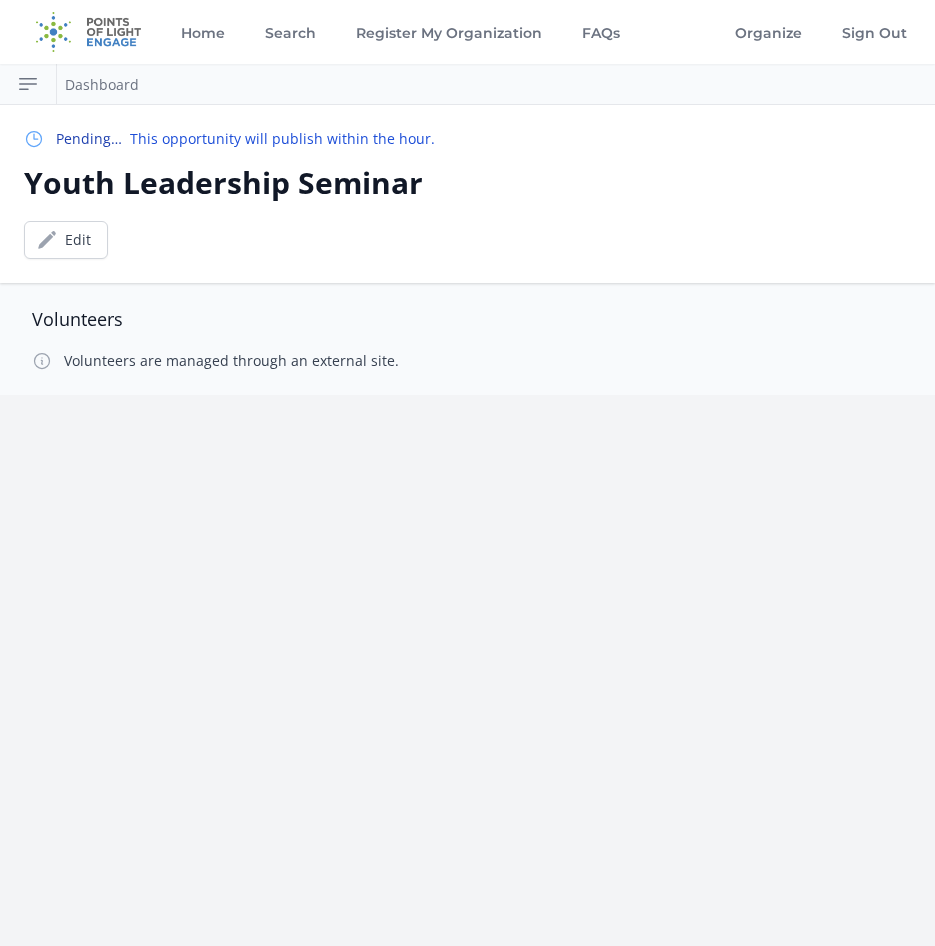scroll, scrollTop: 0, scrollLeft: 0, axis: both 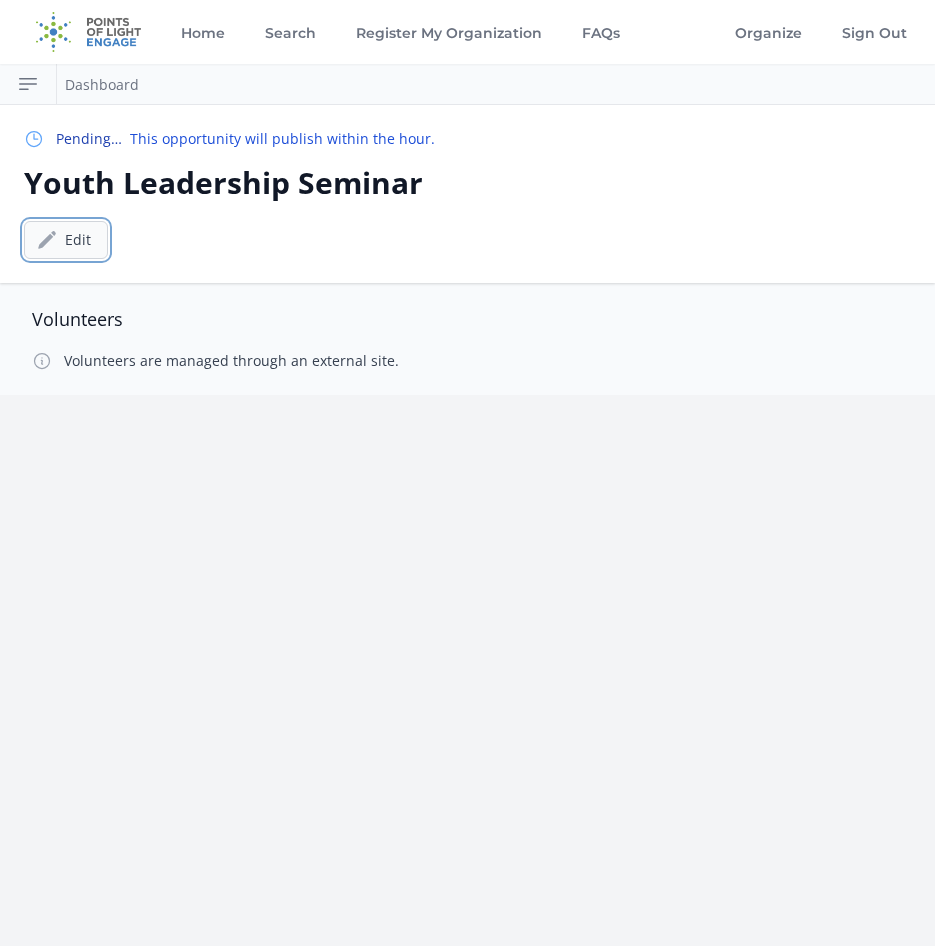 click on "Edit" at bounding box center (66, 240) 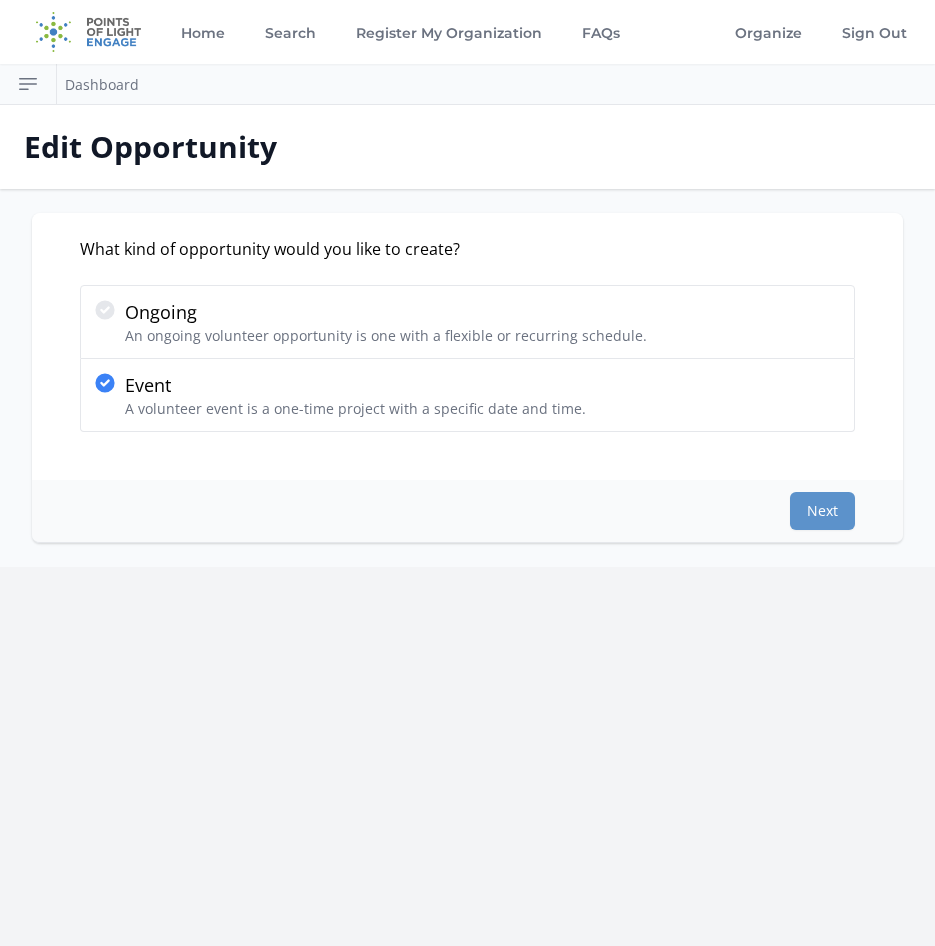 scroll, scrollTop: 0, scrollLeft: 0, axis: both 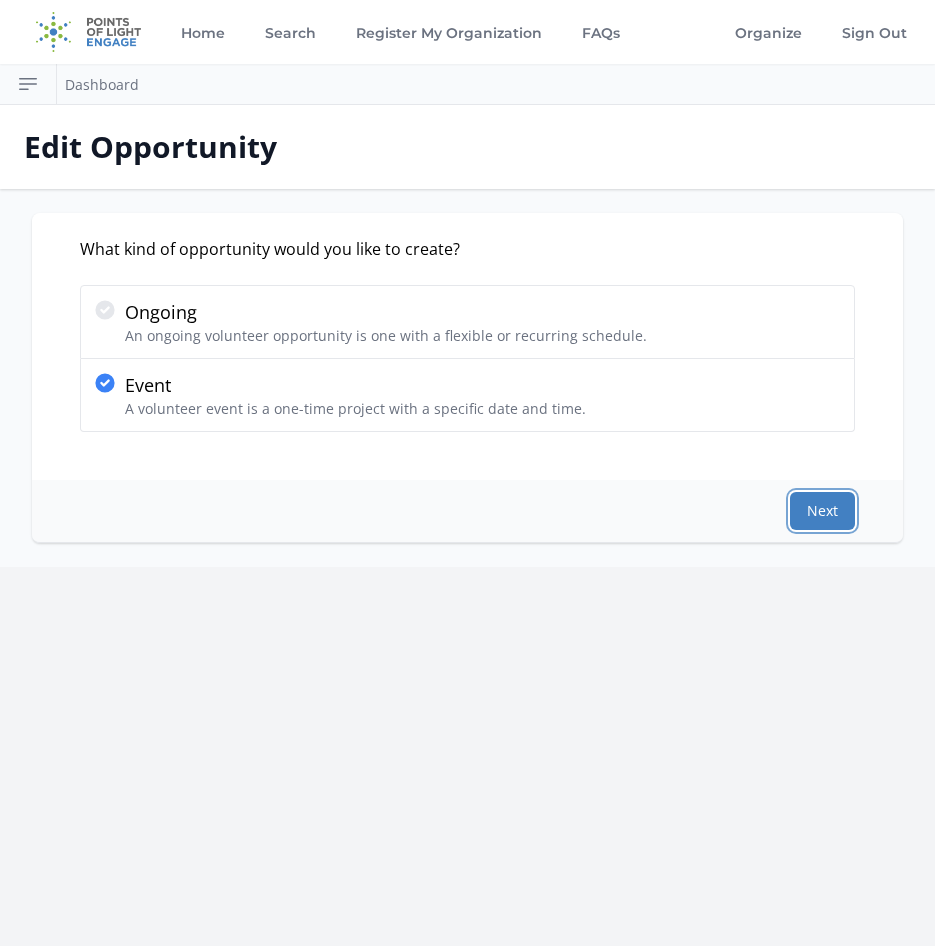 click on "Next" at bounding box center (822, 511) 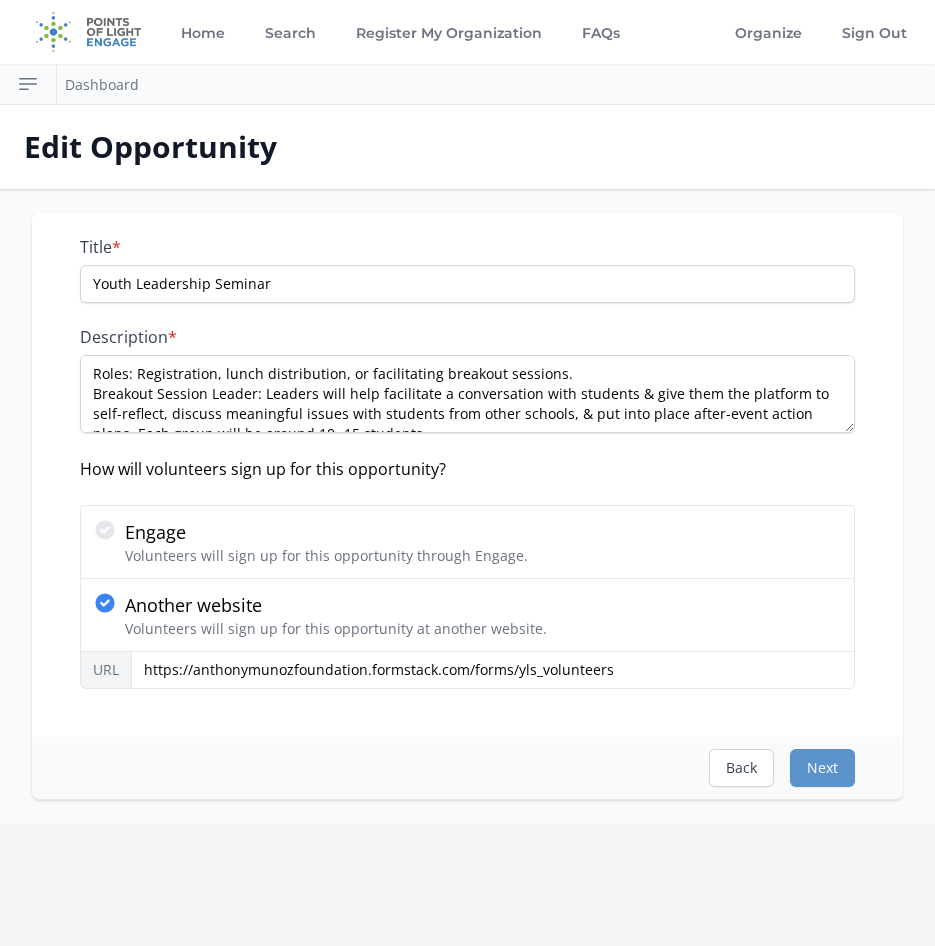 scroll, scrollTop: 60, scrollLeft: 0, axis: vertical 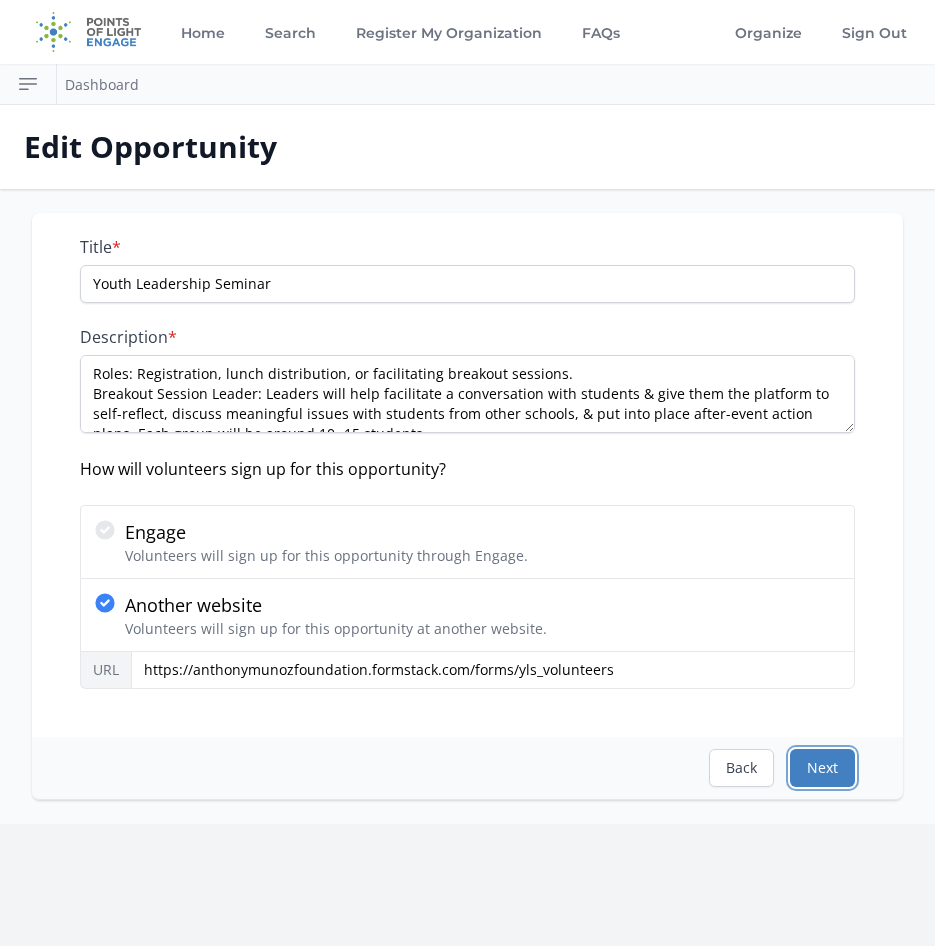 click on "Next" at bounding box center (822, 768) 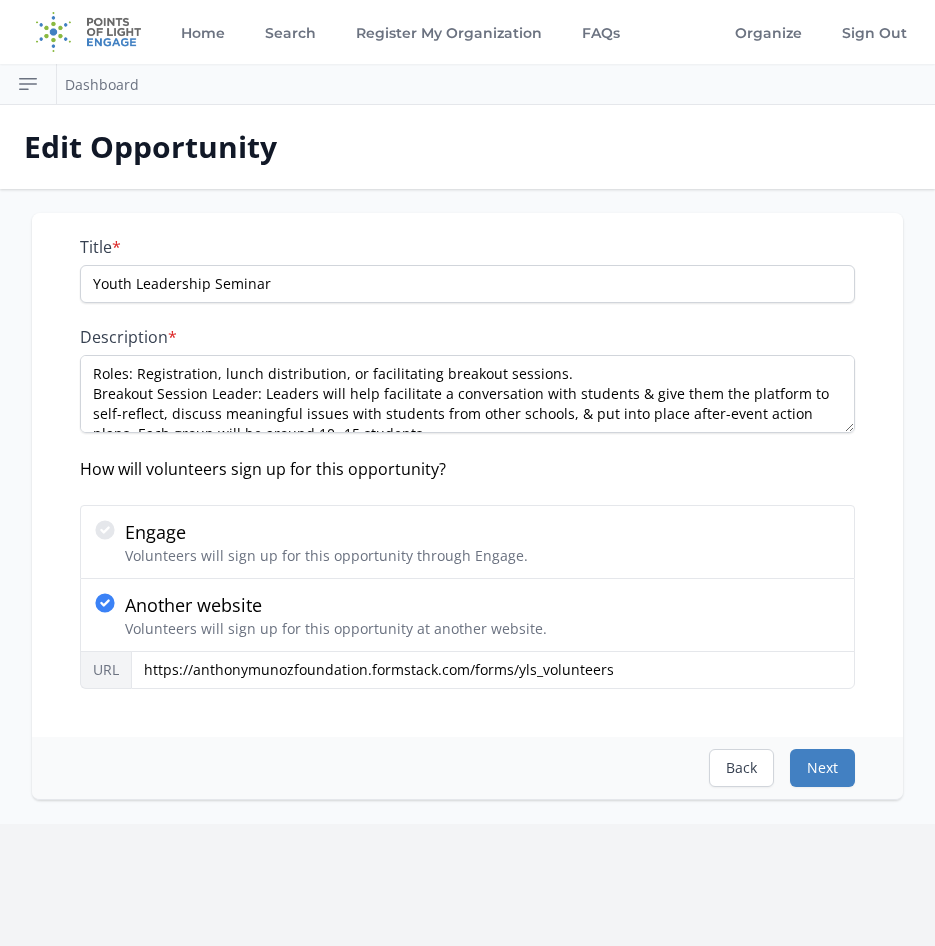 select on "US/Eastern" 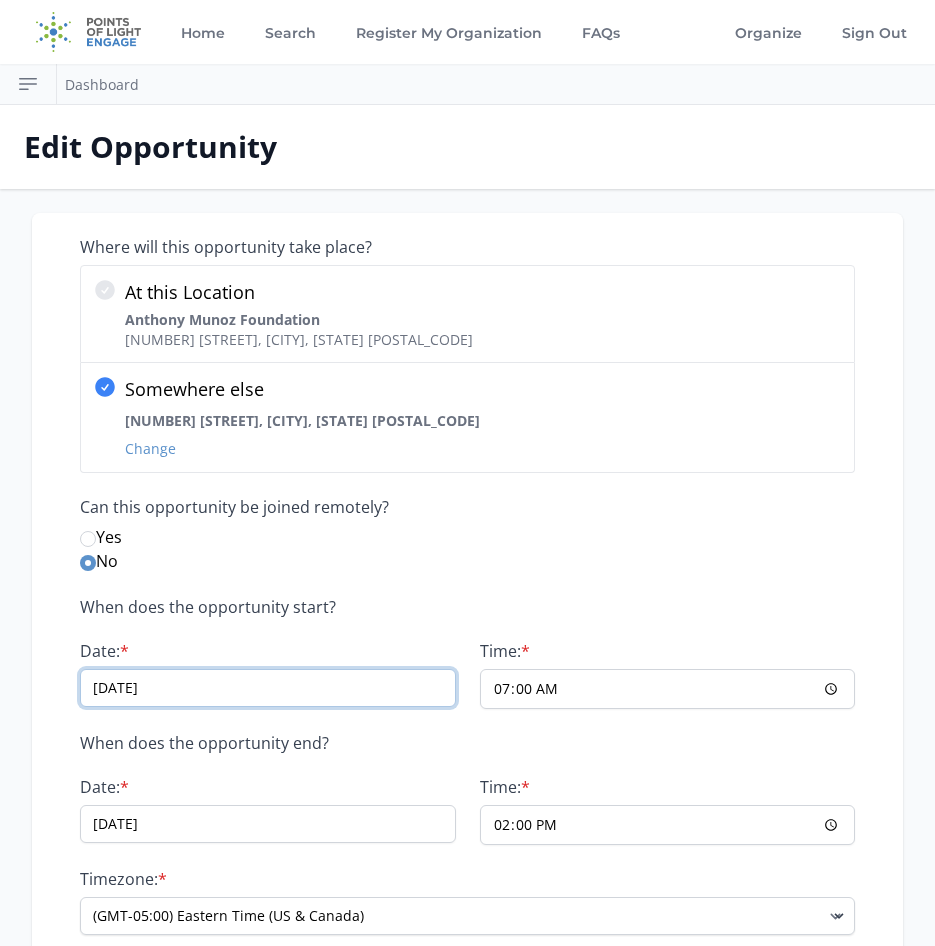 click on "10/25/2023" at bounding box center (268, 688) 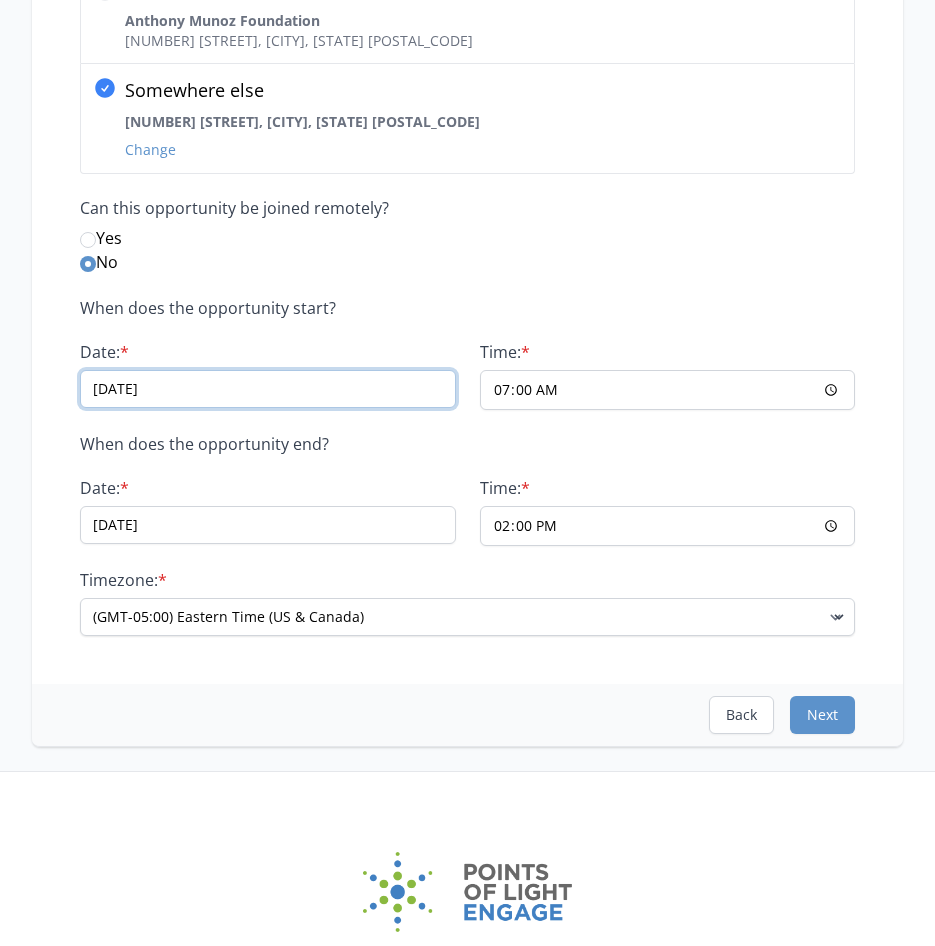 scroll, scrollTop: 300, scrollLeft: 0, axis: vertical 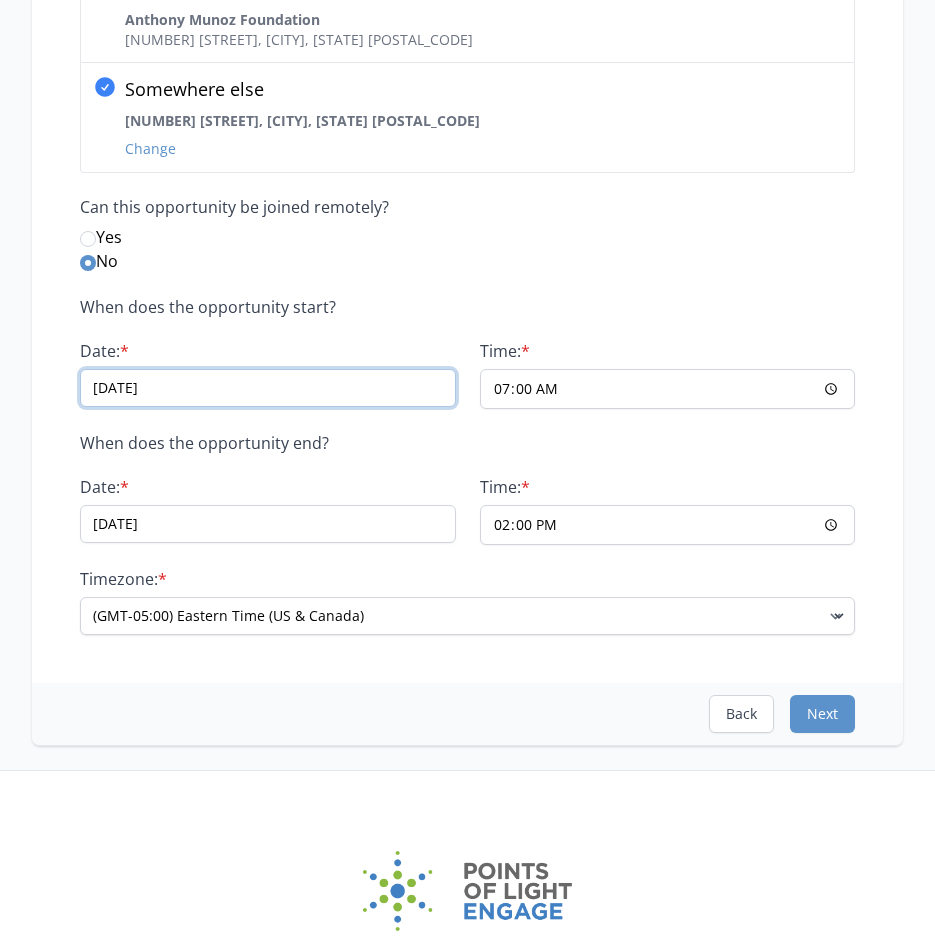 type on "10/29/25" 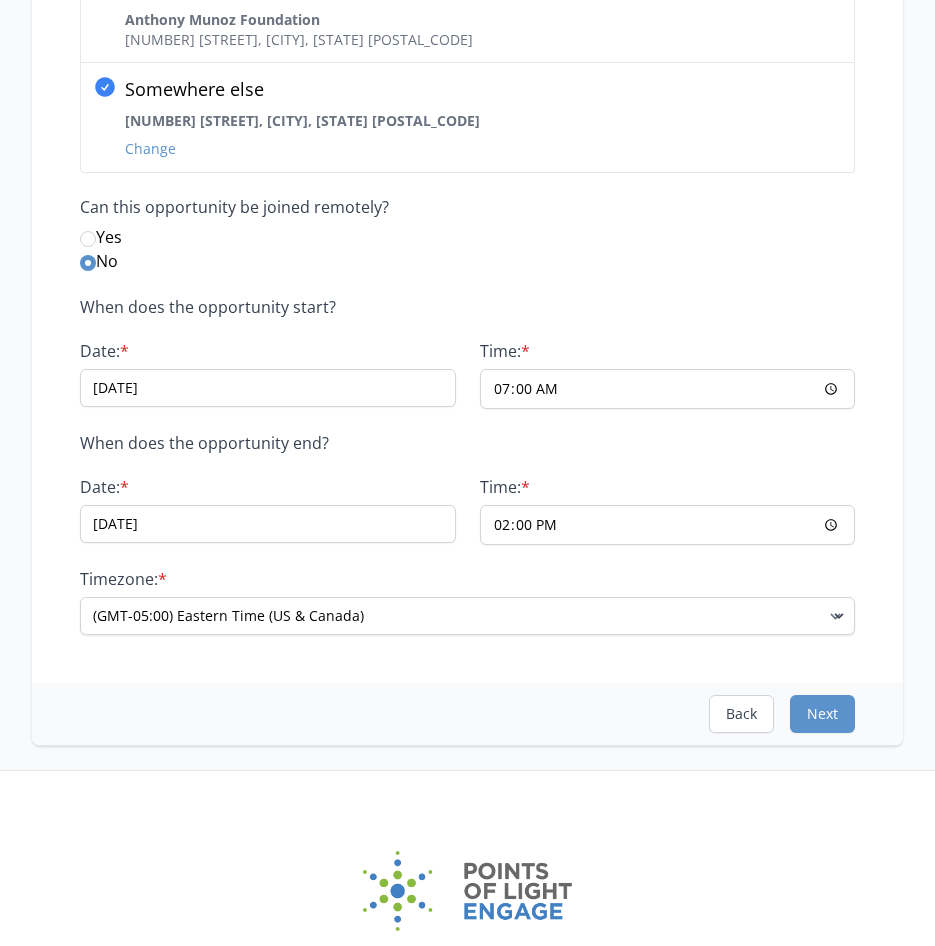 click on "Where will this opportunity take place?
At this Location
Anthony Munoz Foundation
8919 Rossash Rd, Cincinnati, OH 45236
Somewhere else
Change" at bounding box center [467, 329] 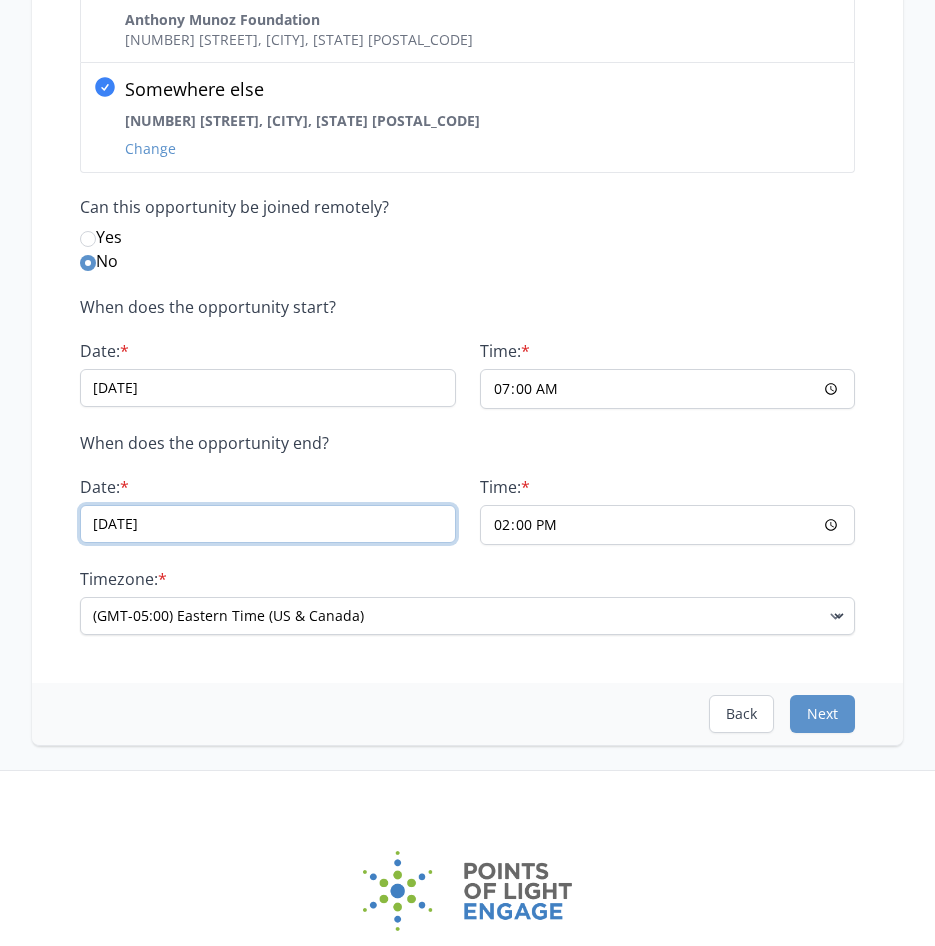 click on "10/25/2023" at bounding box center (268, 524) 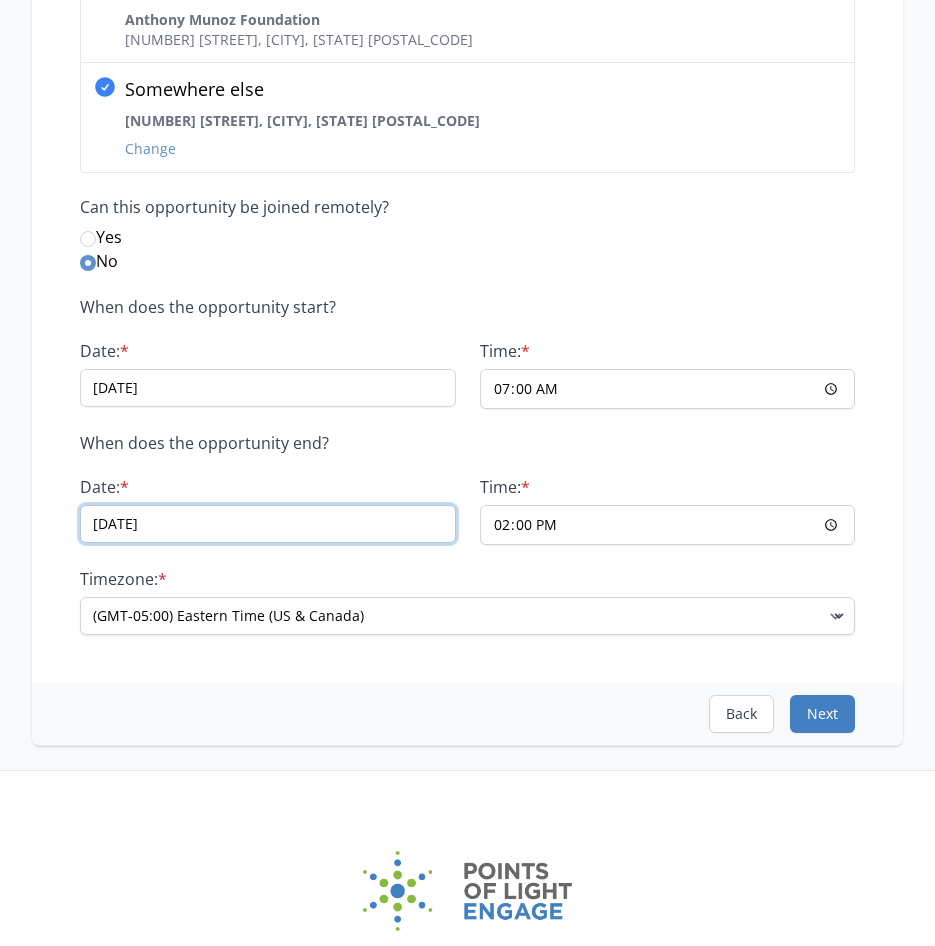 type on "10/29/2025" 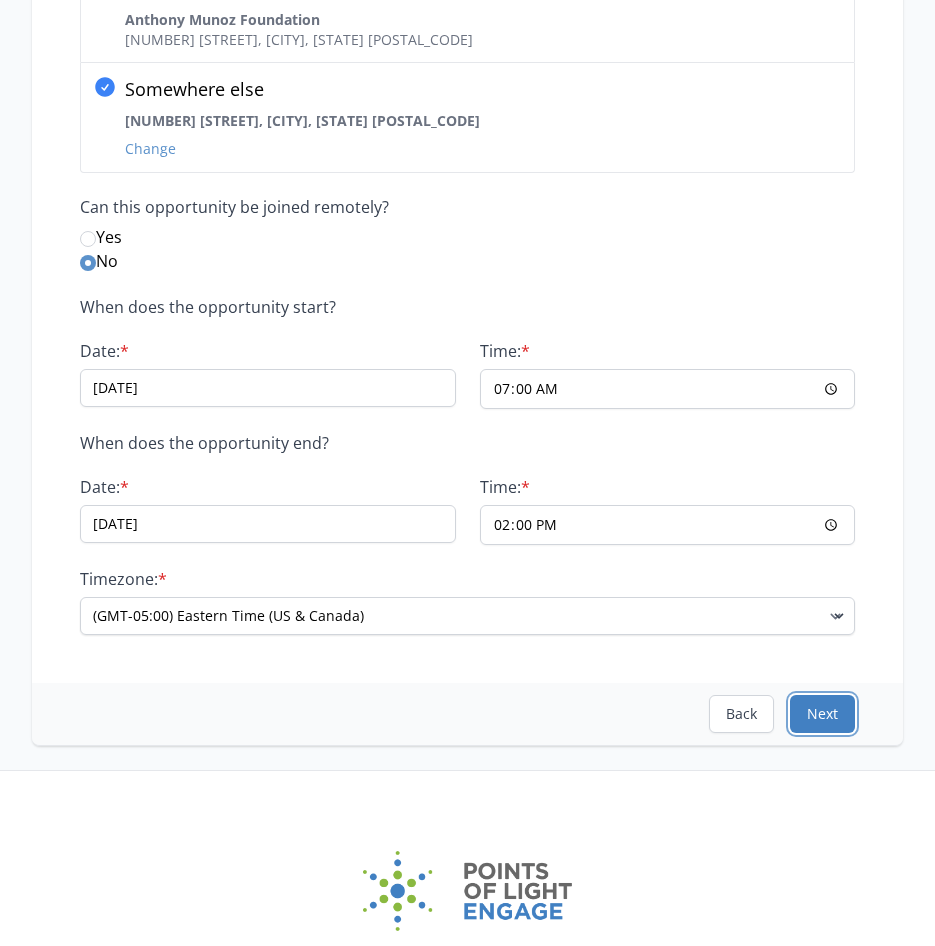 click on "Next" at bounding box center [822, 714] 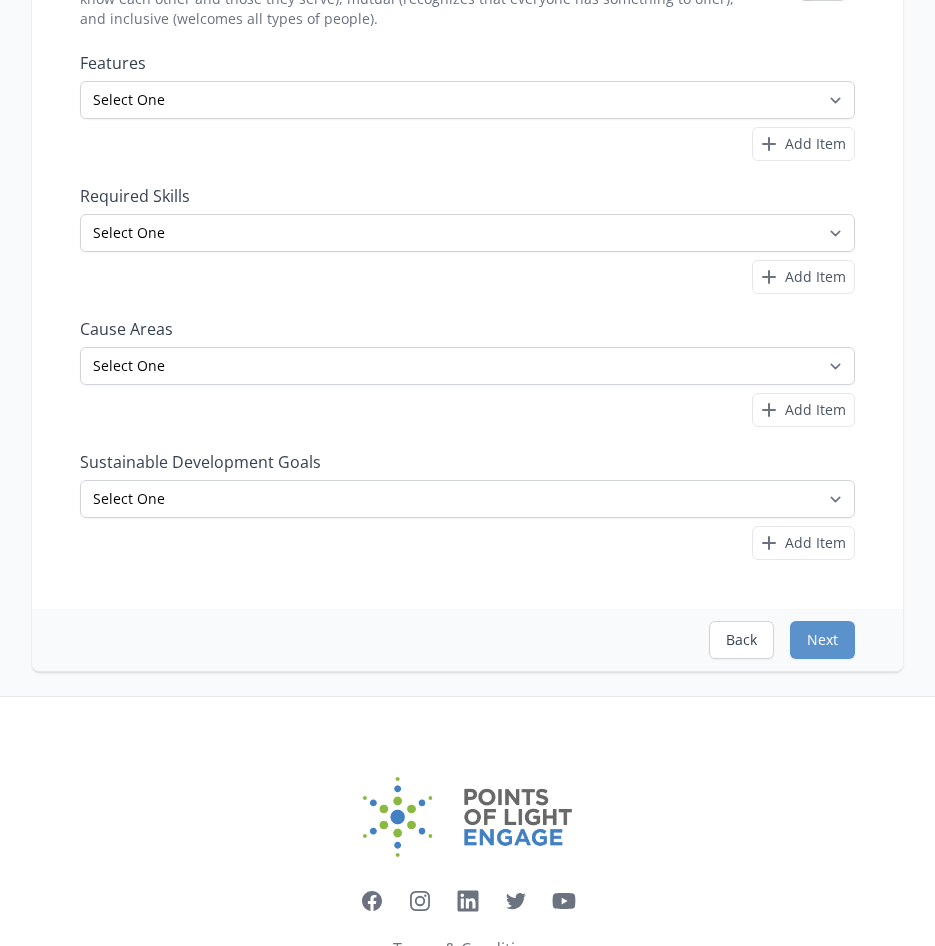 scroll, scrollTop: 0, scrollLeft: 0, axis: both 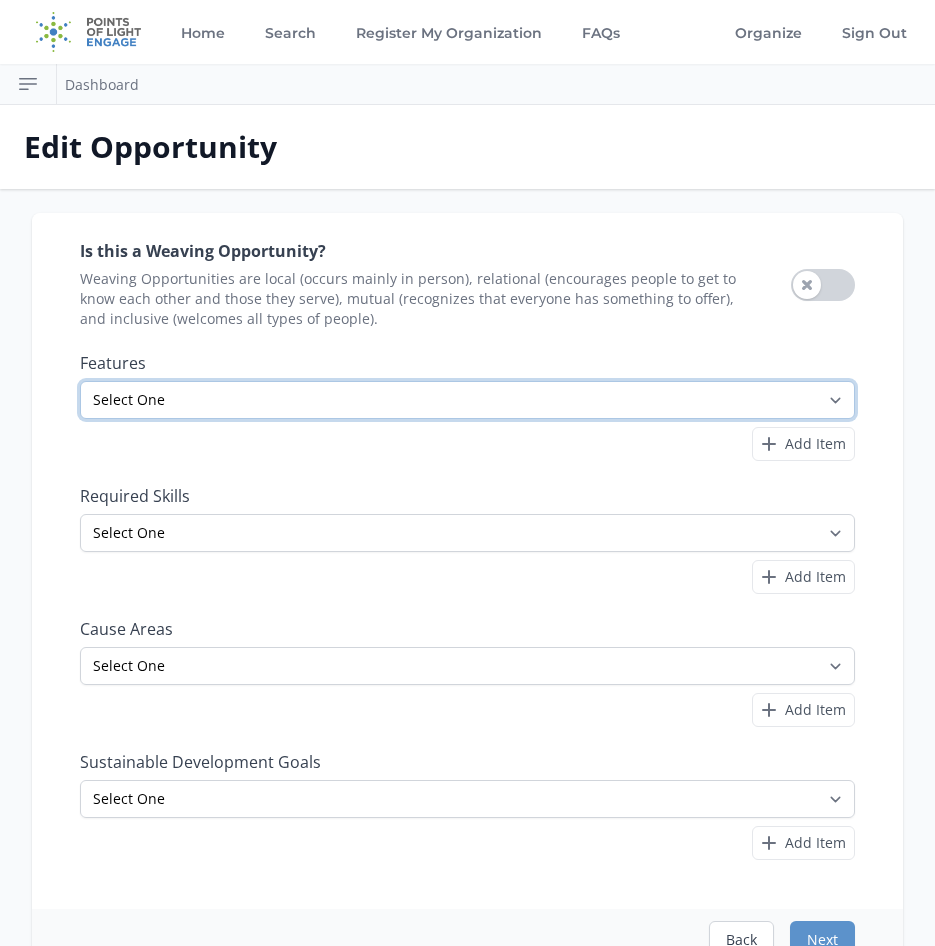 click on "Select One
All Ages
Court-Ordered Eligible
Good for Families
Good for Groups
Good for Kids
Good for Seniors
Good for Teens
Handicap Accessible
Indoor Activity
Involves Physical Labor
Minimum Age 18
Minimum Age 21
Outdoor Activity
Volunteer Abroad" at bounding box center [467, 400] 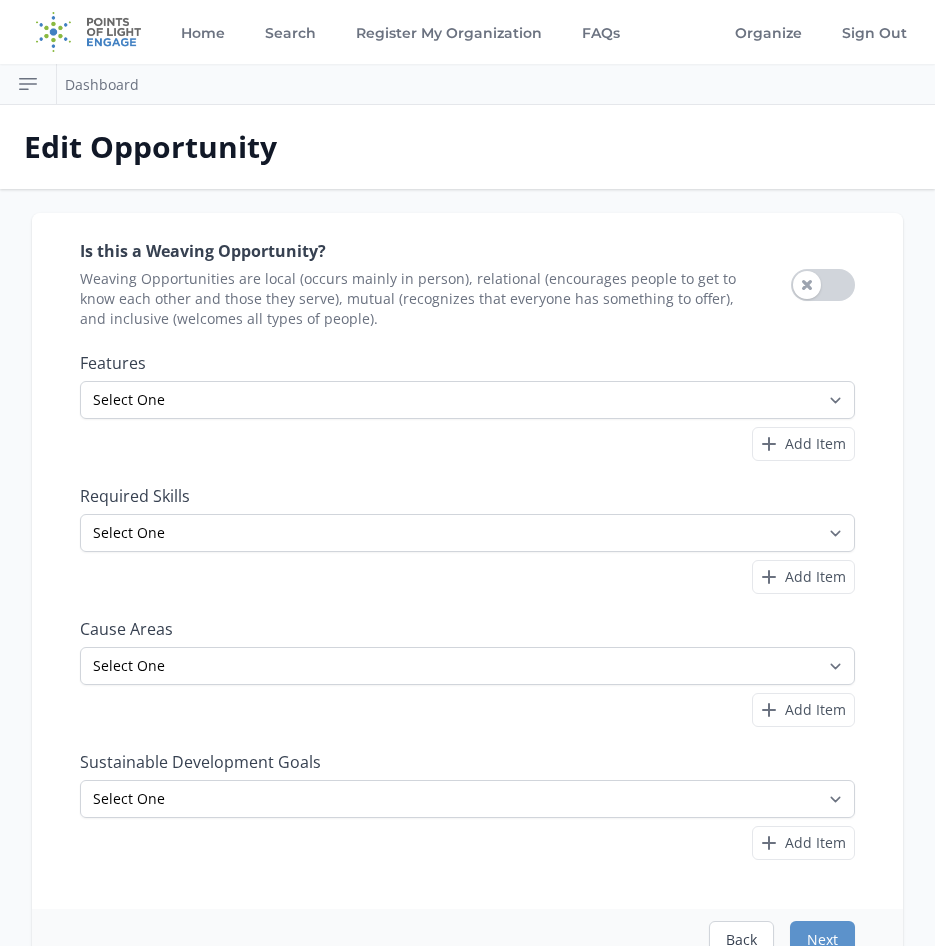 click on "Features
Select One
All Ages
Court-Ordered Eligible
Good for Families
Good for Groups
Good for Kids
Good for Seniors
Good for Teens
Handicap Accessible
Indoor Activity
Involves Physical Labor
Minimum Age 18
Minimum Age 21
Outdoor Activity
Volunteer Abroad" at bounding box center [467, 407] 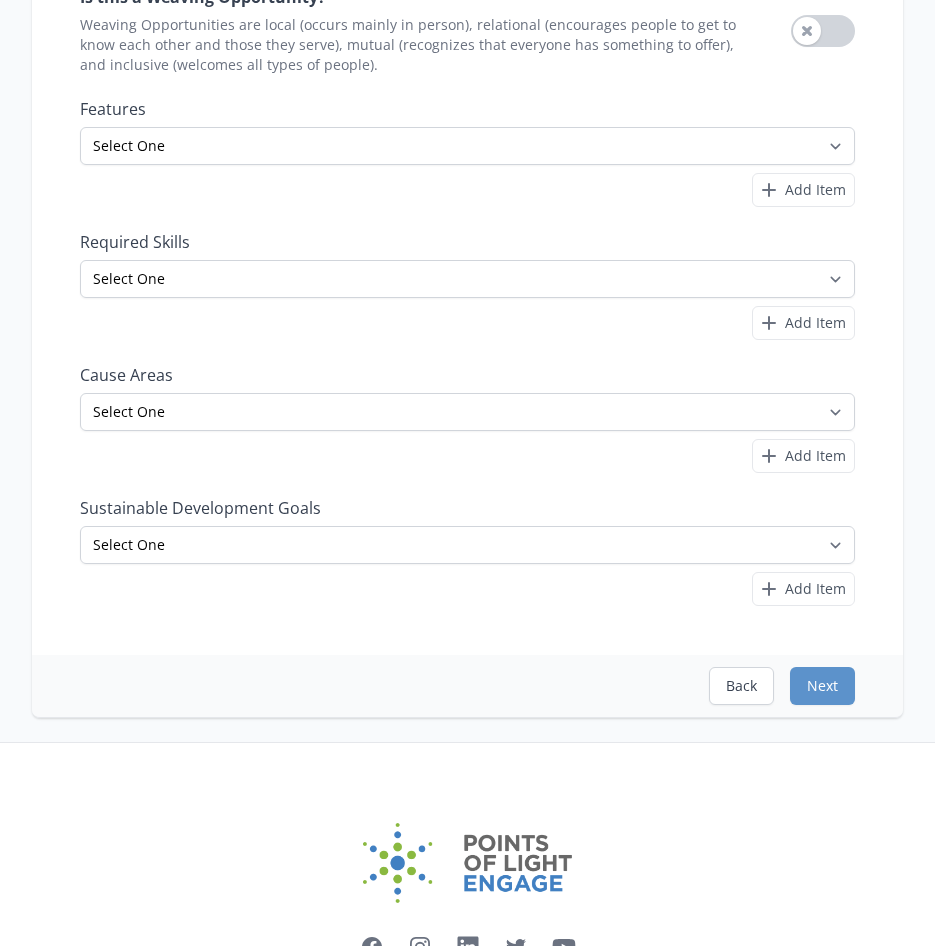 scroll, scrollTop: 300, scrollLeft: 0, axis: vertical 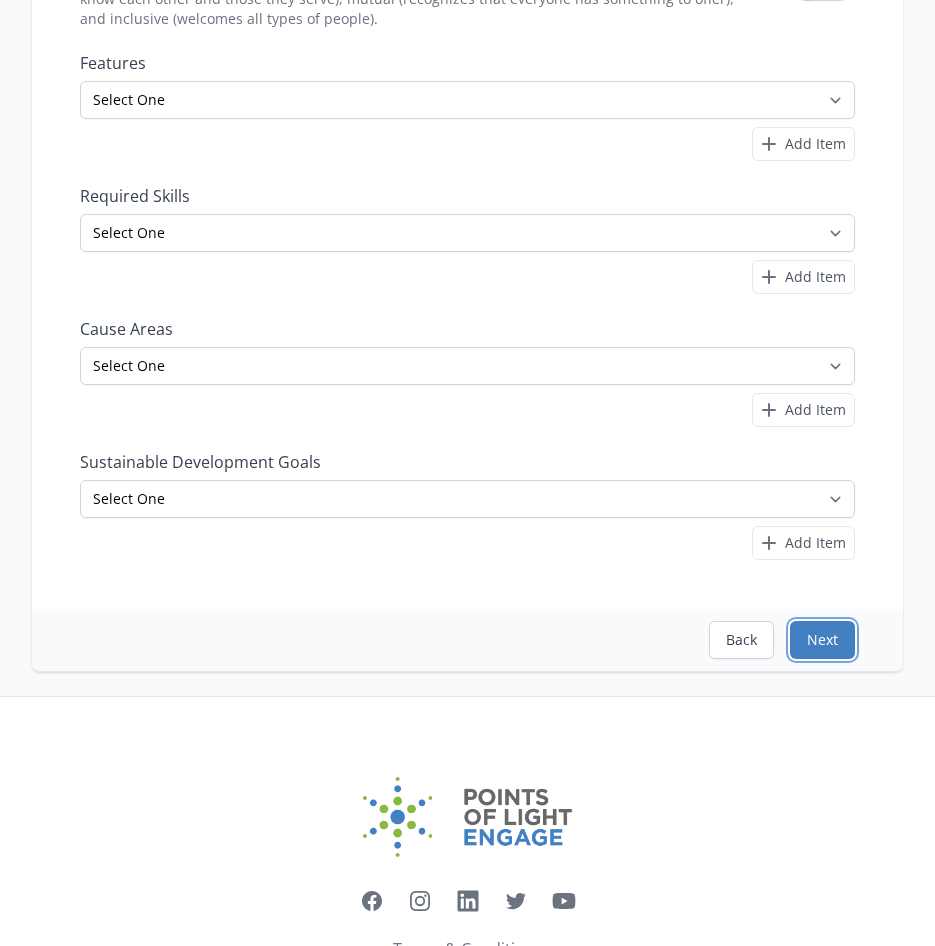 click on "Next" at bounding box center [822, 640] 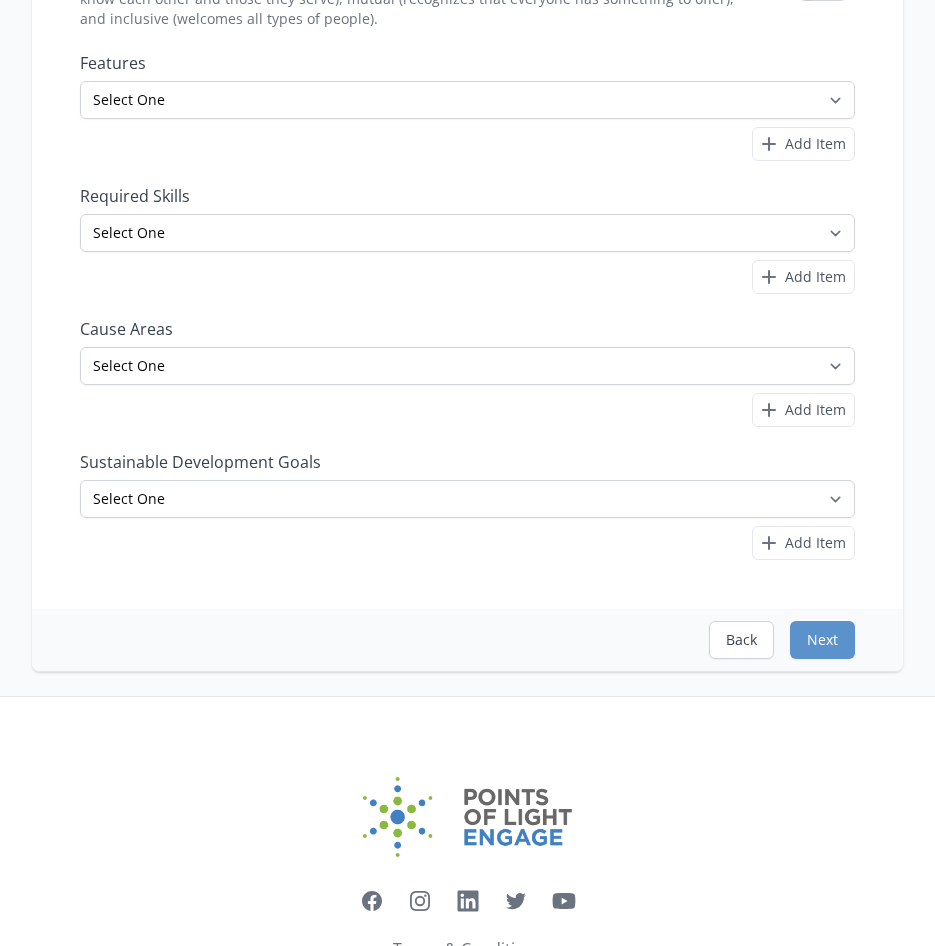 click on "Facebook
Instagram
LinkedIn
Twitter YouTube" at bounding box center (467, 869) 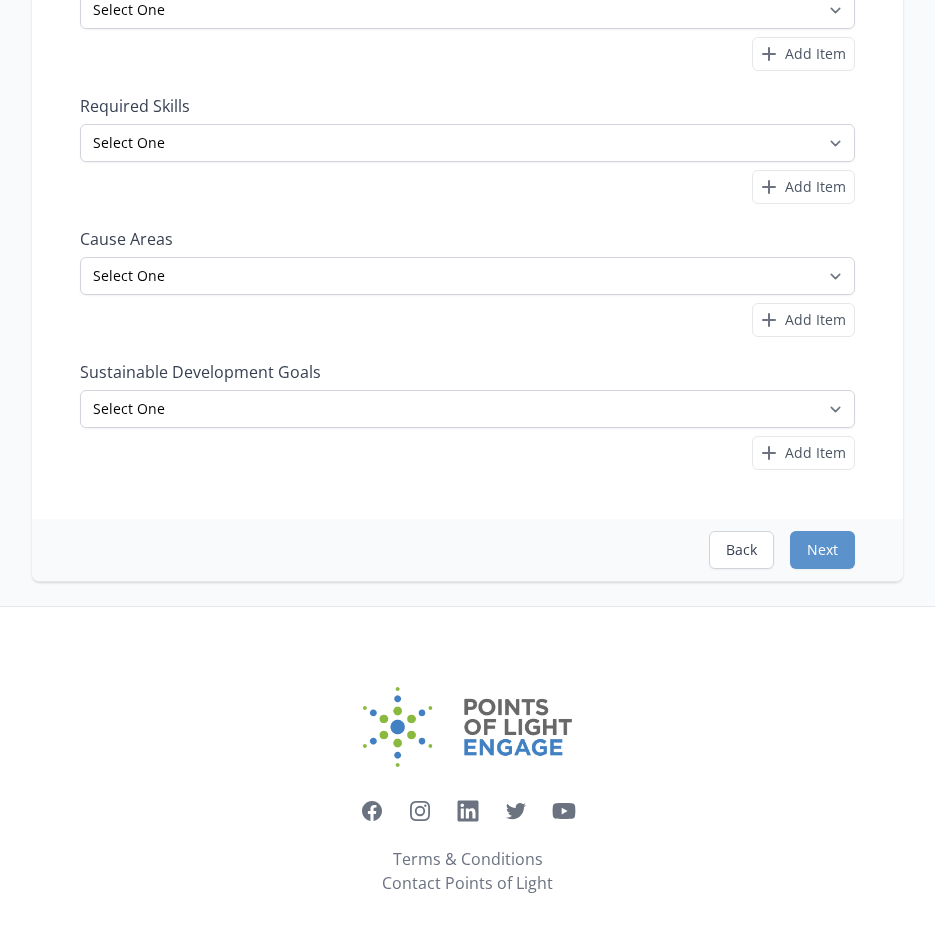scroll, scrollTop: 395, scrollLeft: 0, axis: vertical 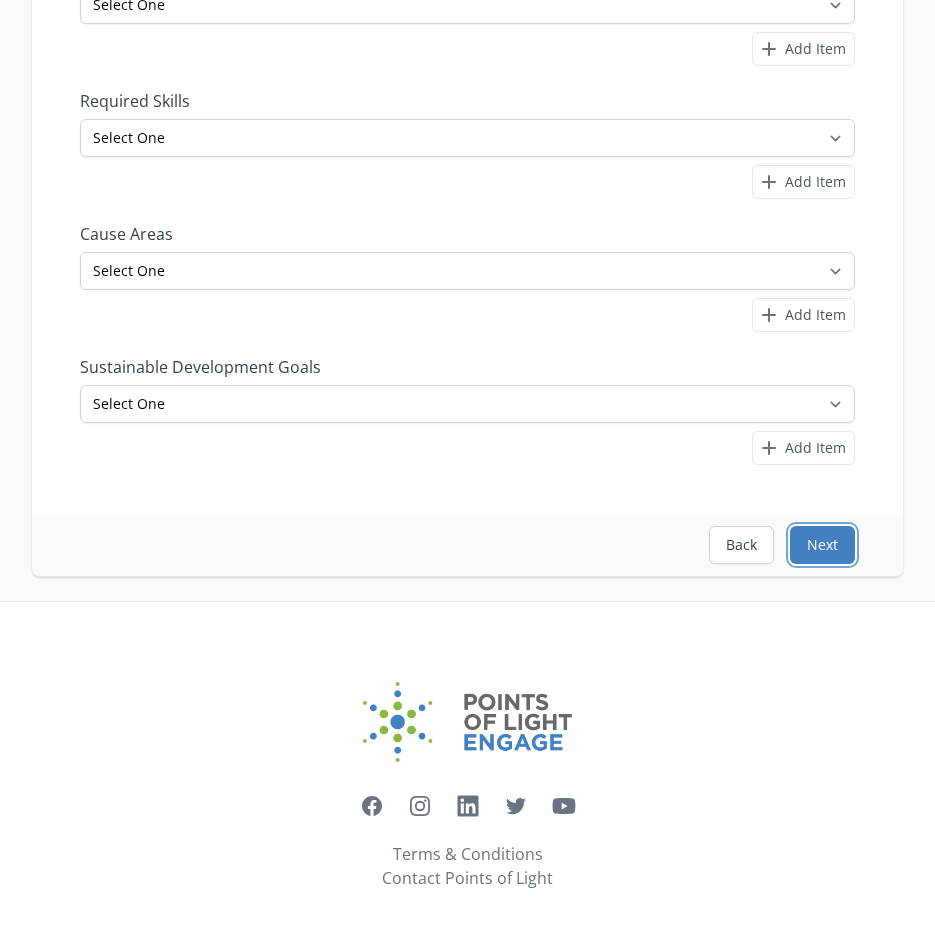 click on "Next" at bounding box center (822, 545) 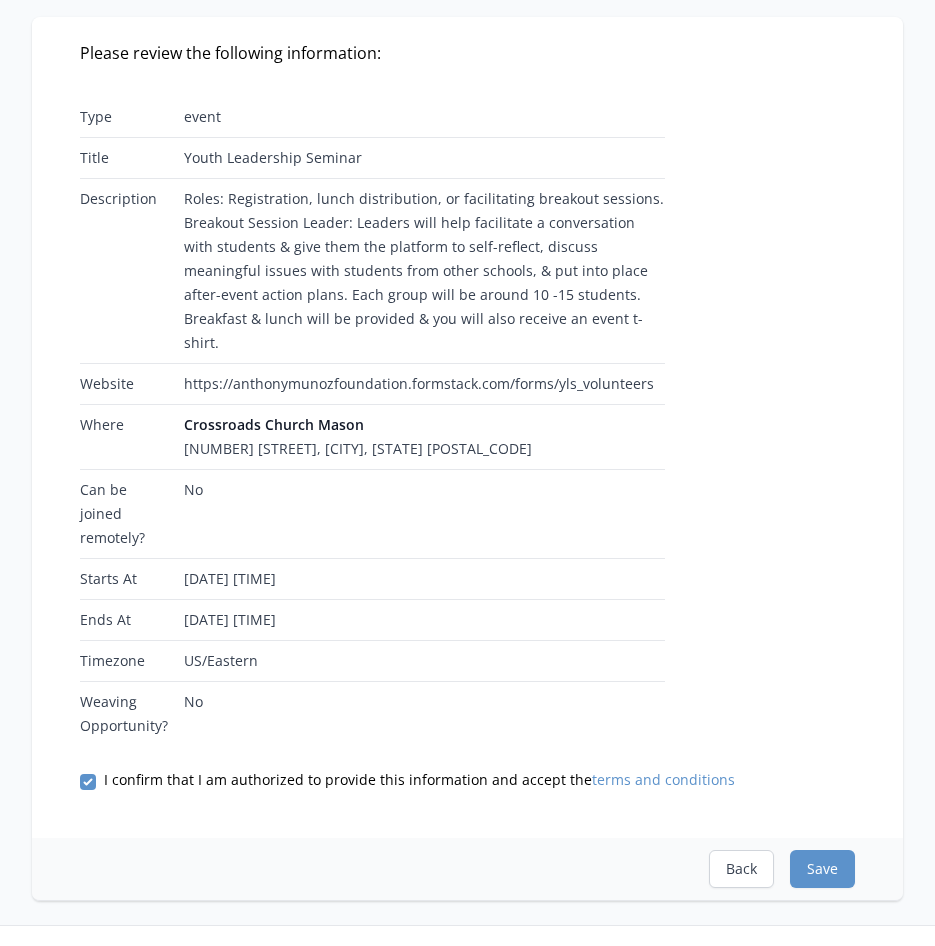 scroll, scrollTop: 200, scrollLeft: 0, axis: vertical 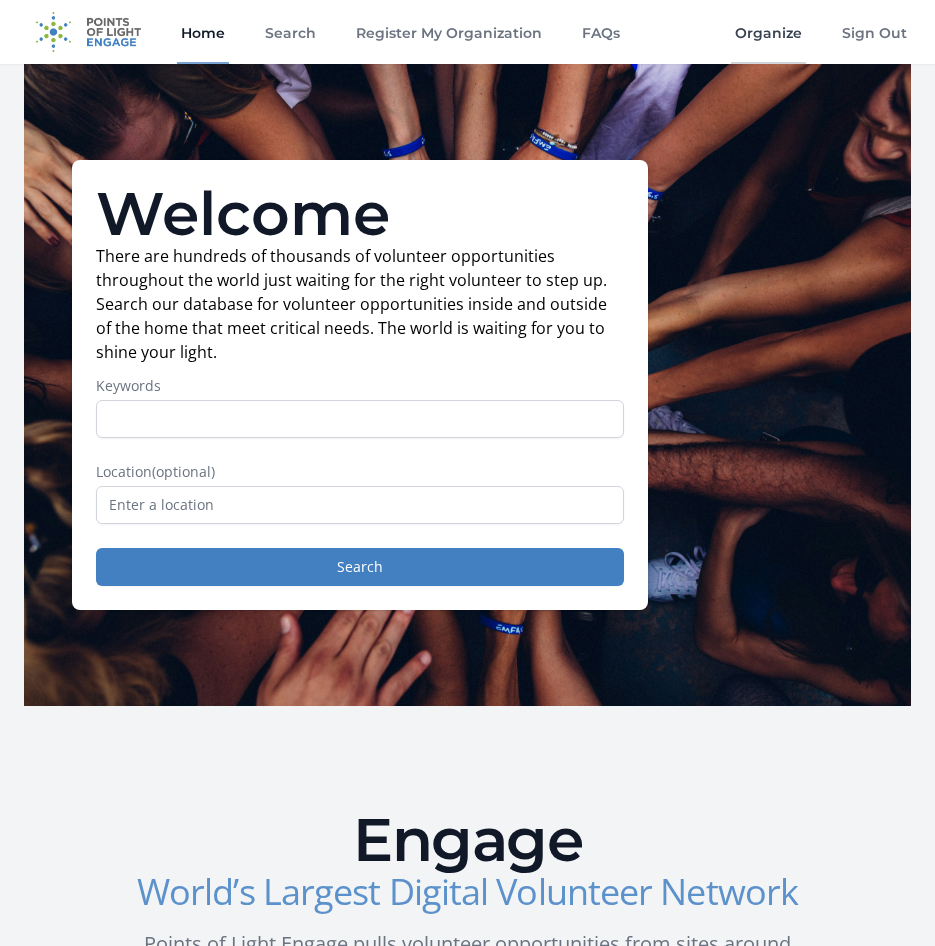 click on "Organize" at bounding box center [768, 32] 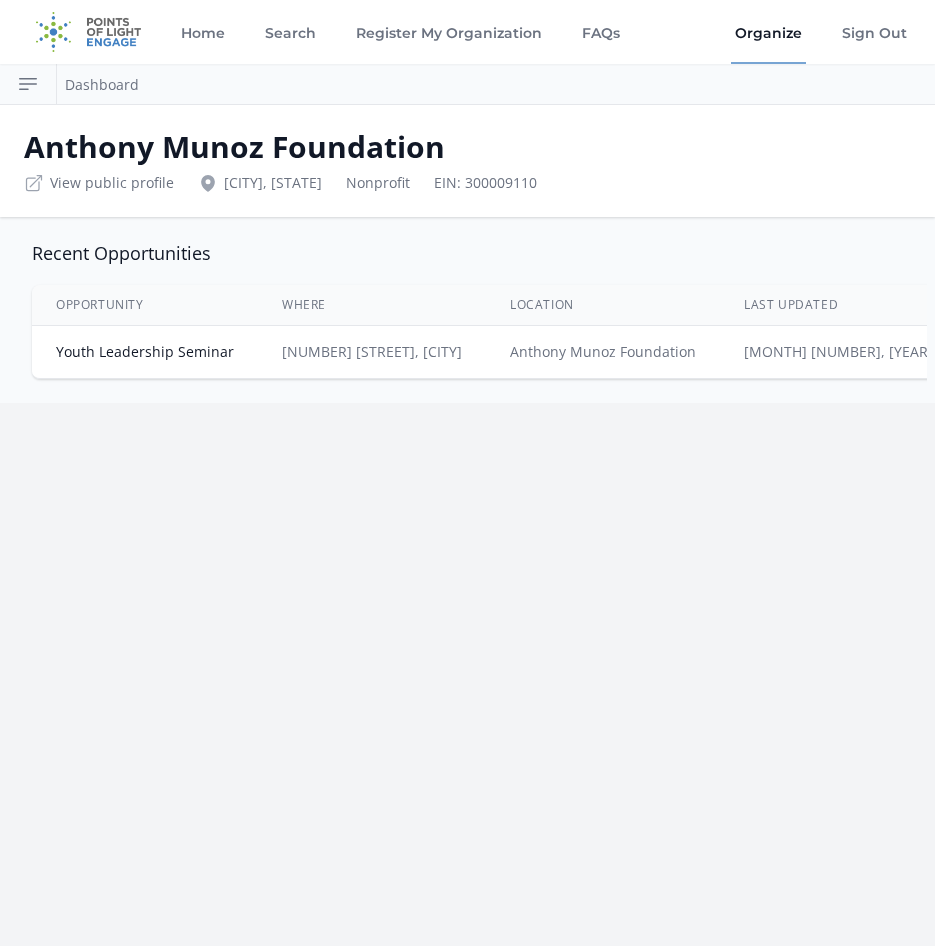 scroll, scrollTop: 0, scrollLeft: 0, axis: both 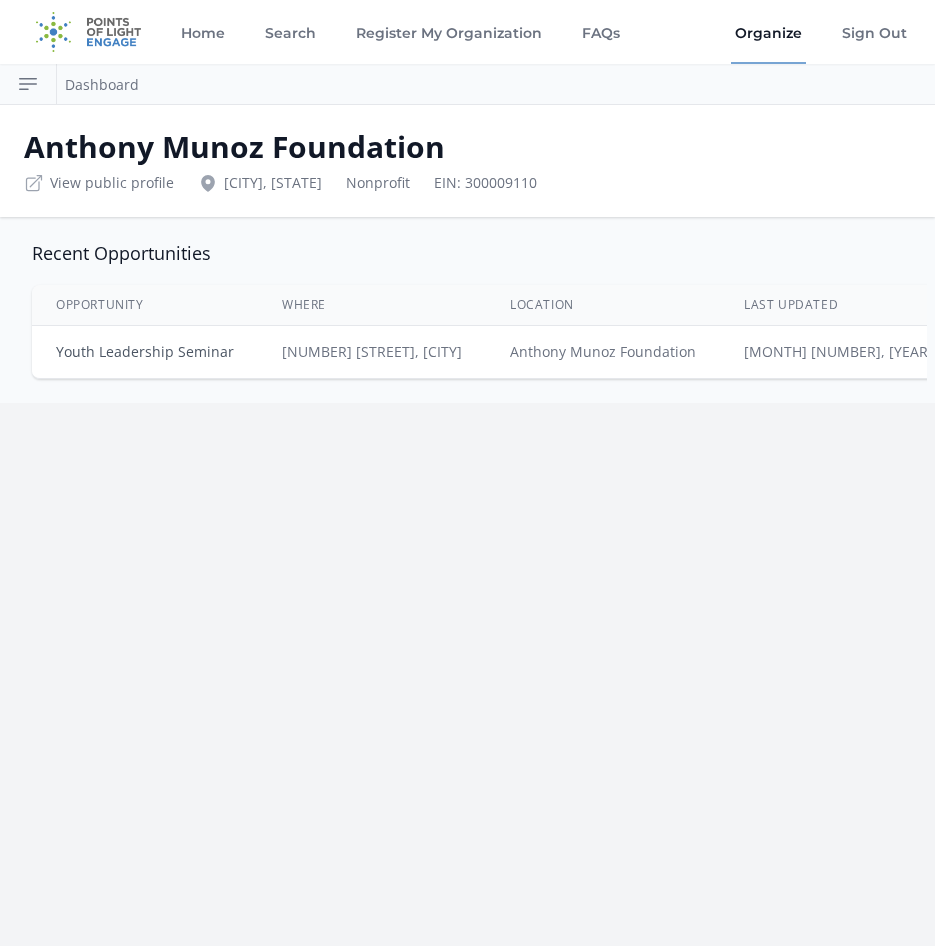 click on "Youth Leadership Seminar" at bounding box center [145, 351] 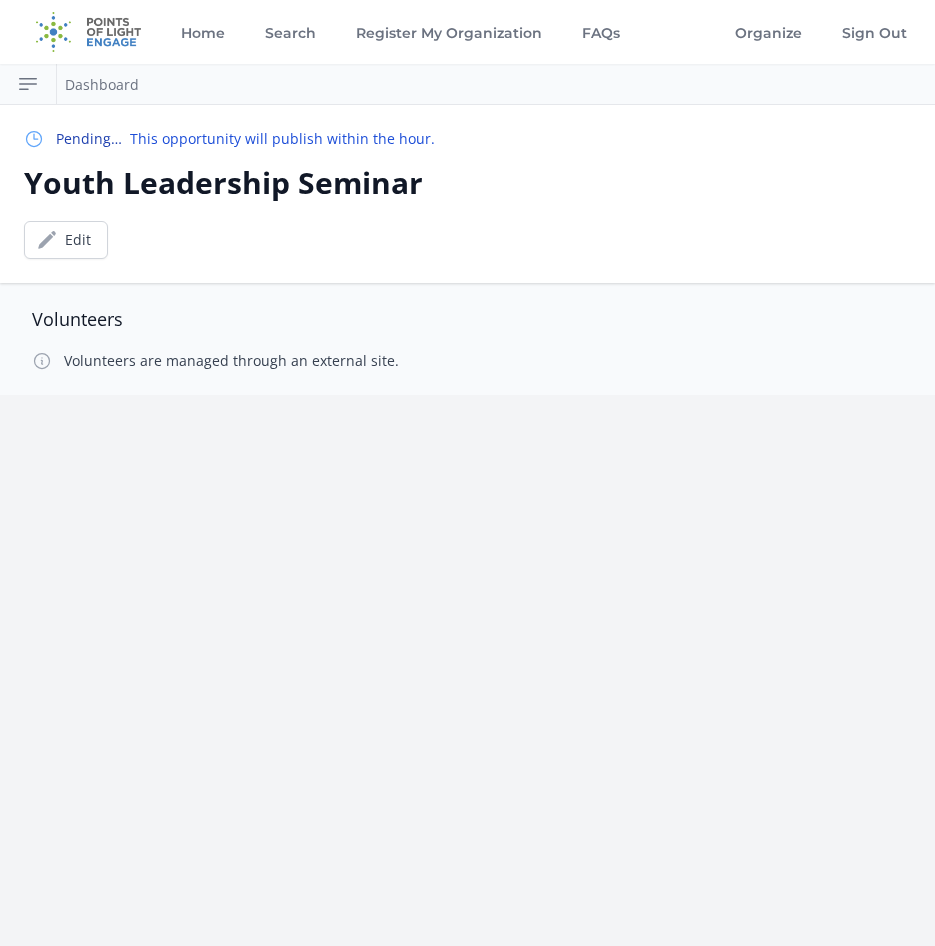 scroll, scrollTop: 0, scrollLeft: 0, axis: both 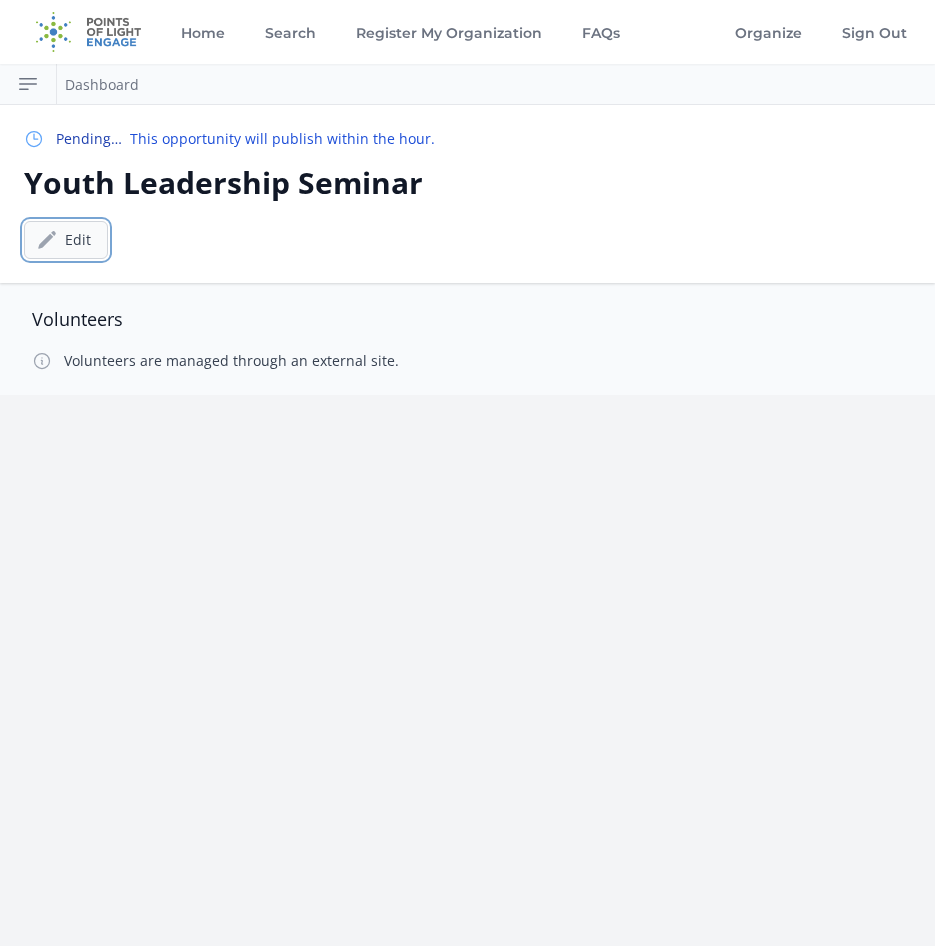 click on "Edit" at bounding box center (66, 240) 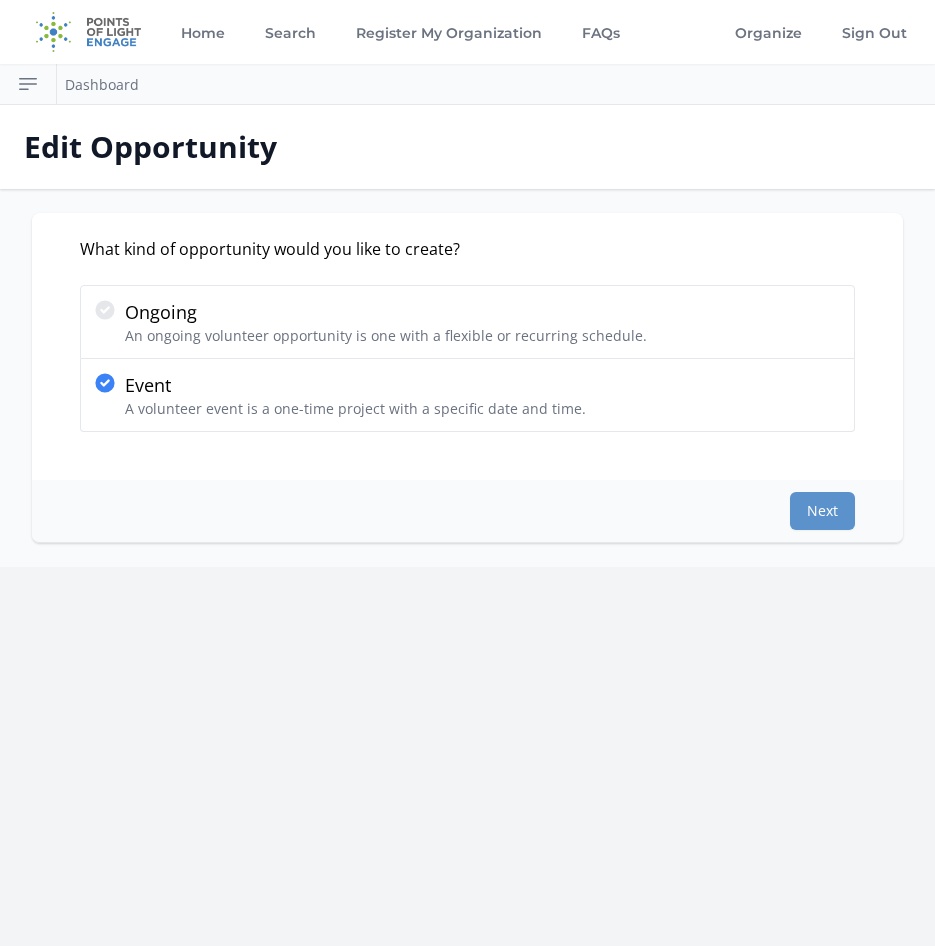 scroll, scrollTop: 0, scrollLeft: 0, axis: both 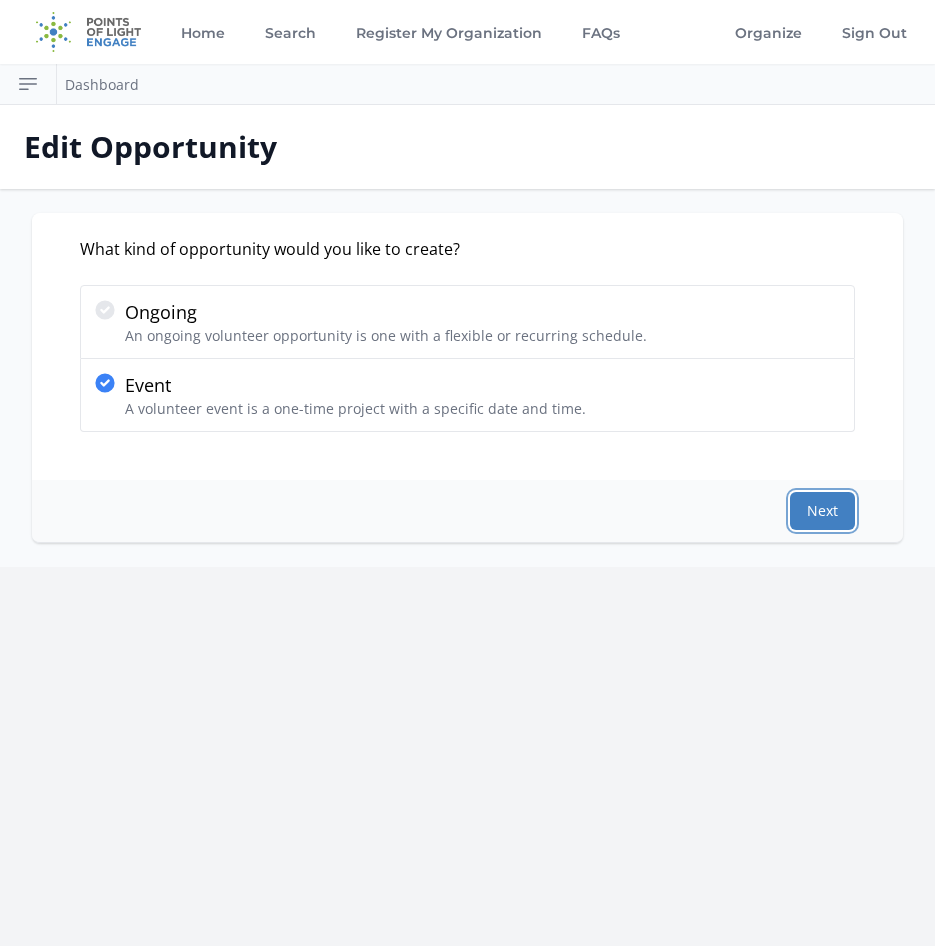 click on "Next" at bounding box center (822, 511) 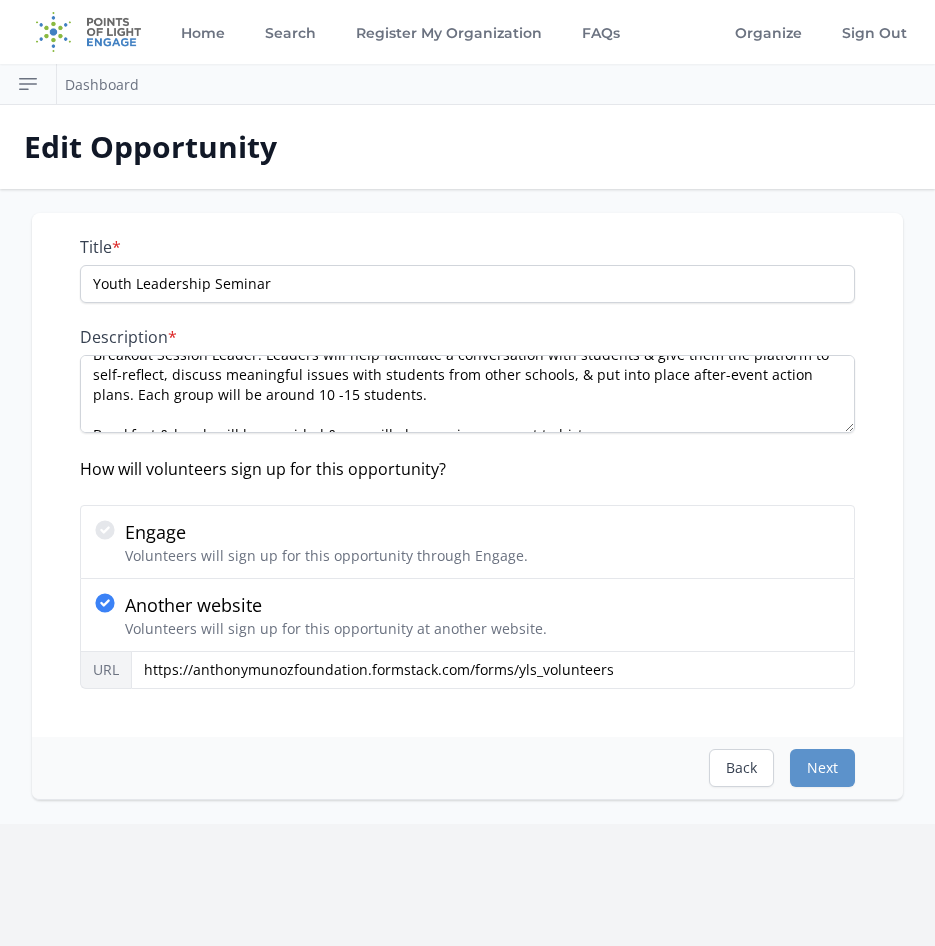 scroll, scrollTop: 60, scrollLeft: 0, axis: vertical 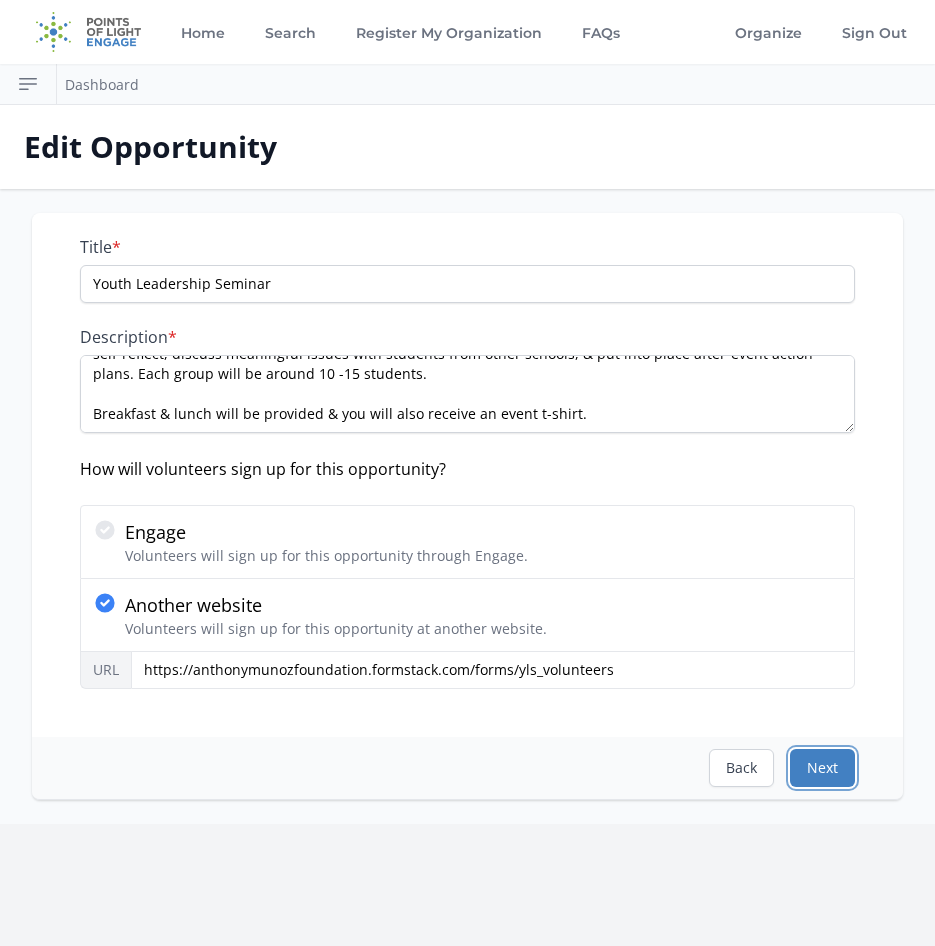 click on "Next" at bounding box center (822, 768) 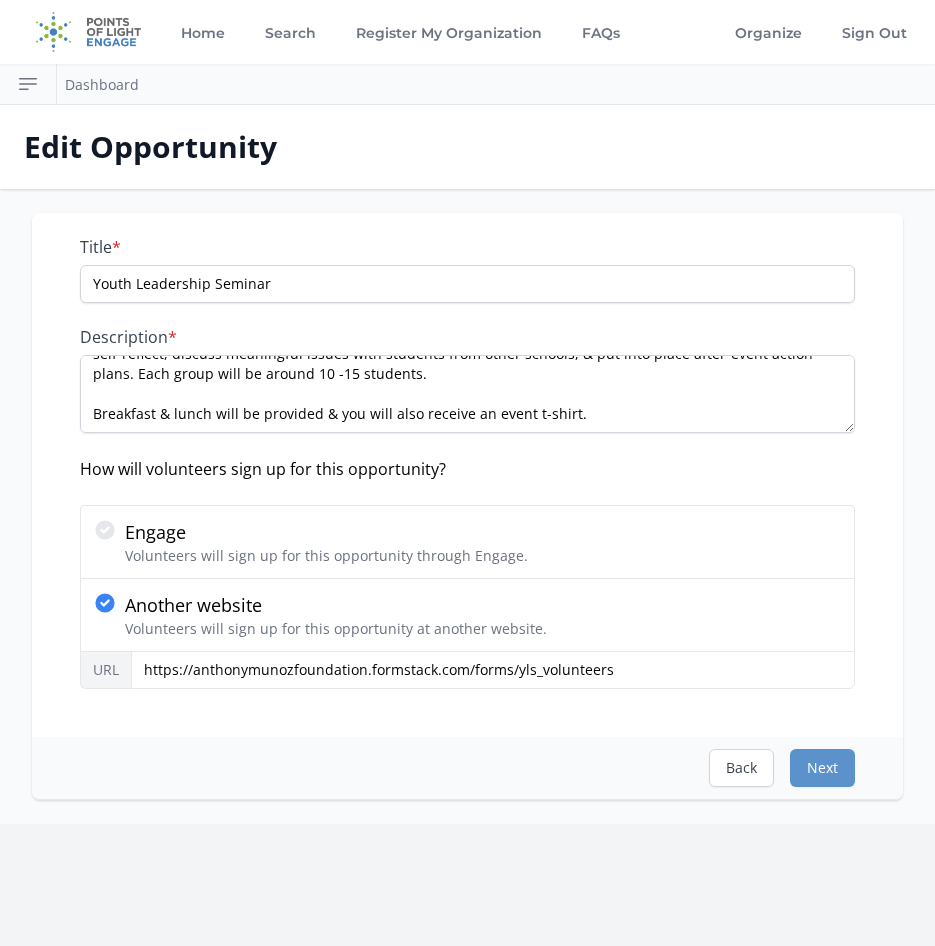 select on "US/Eastern" 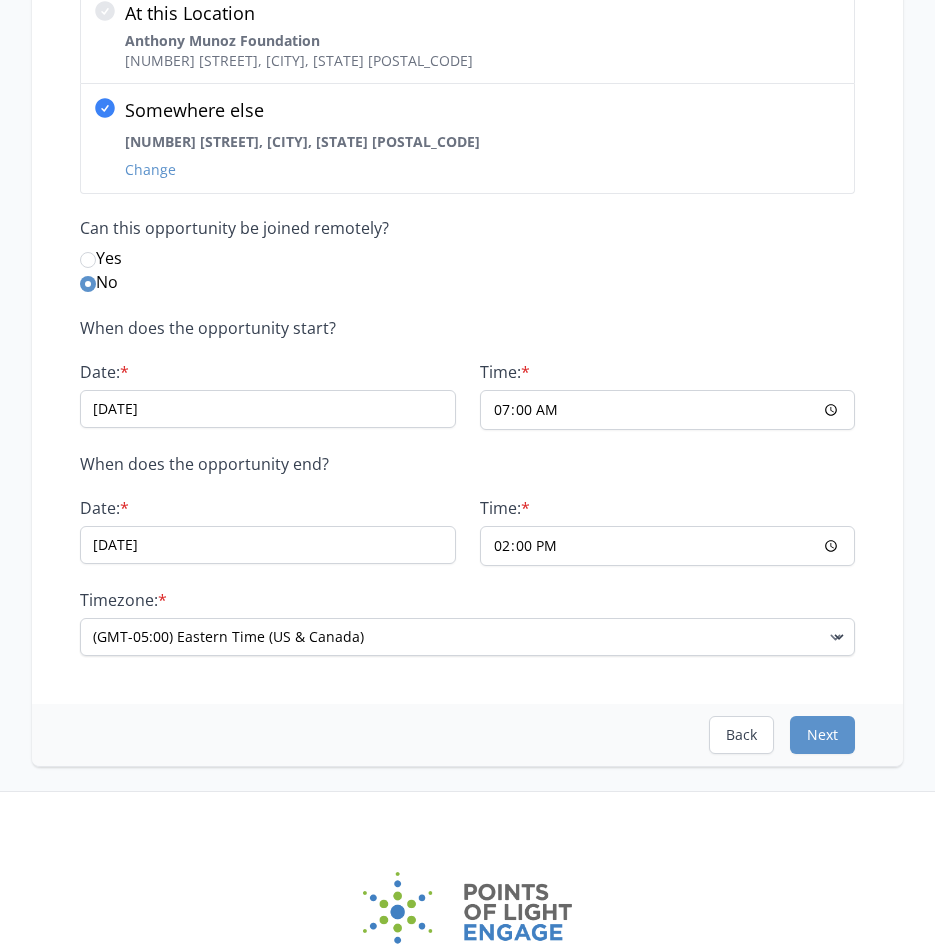 scroll, scrollTop: 300, scrollLeft: 0, axis: vertical 